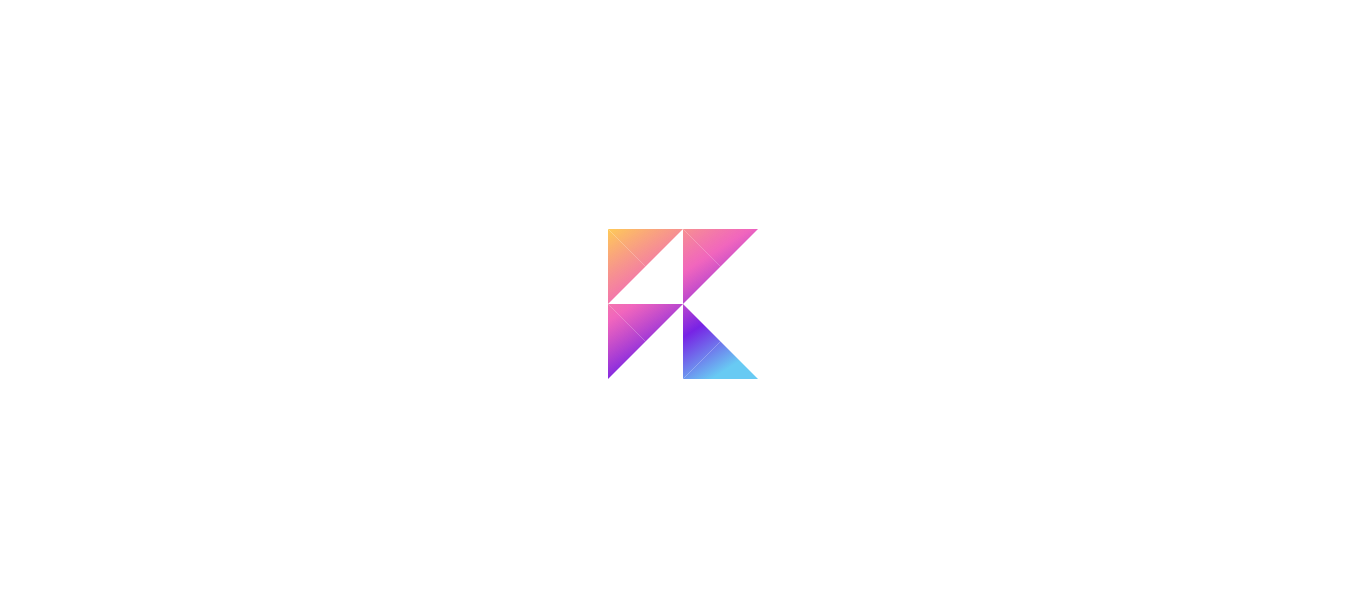 scroll, scrollTop: 0, scrollLeft: 0, axis: both 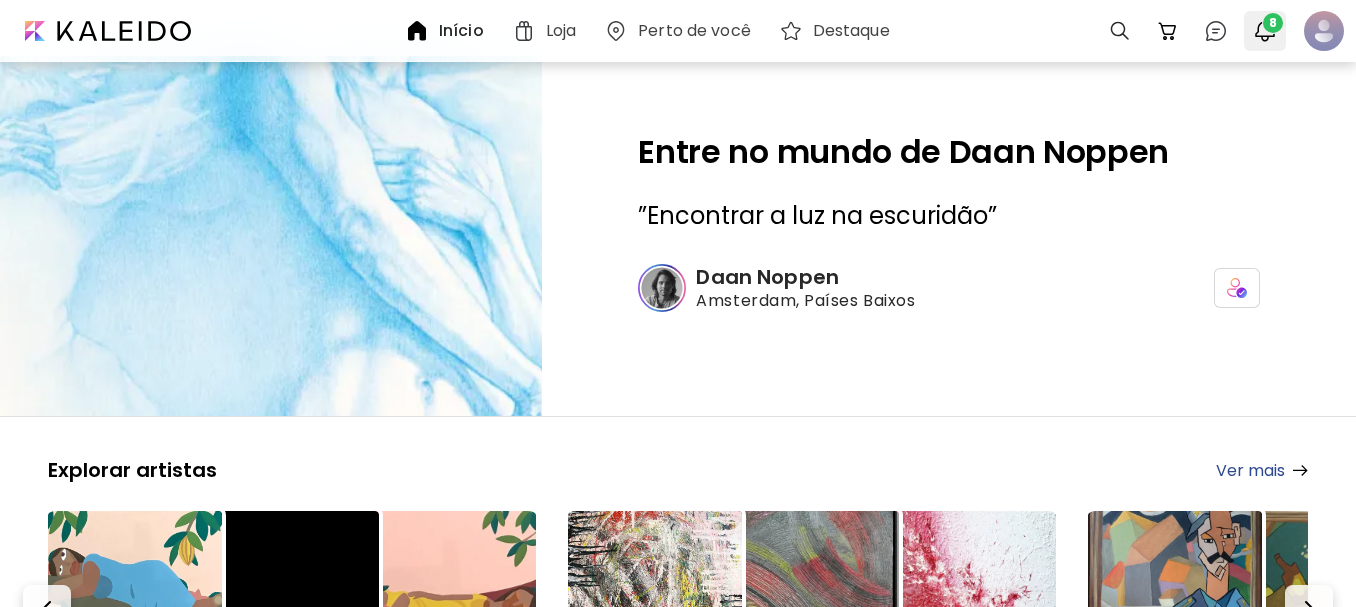 click on "8" at bounding box center (1273, 23) 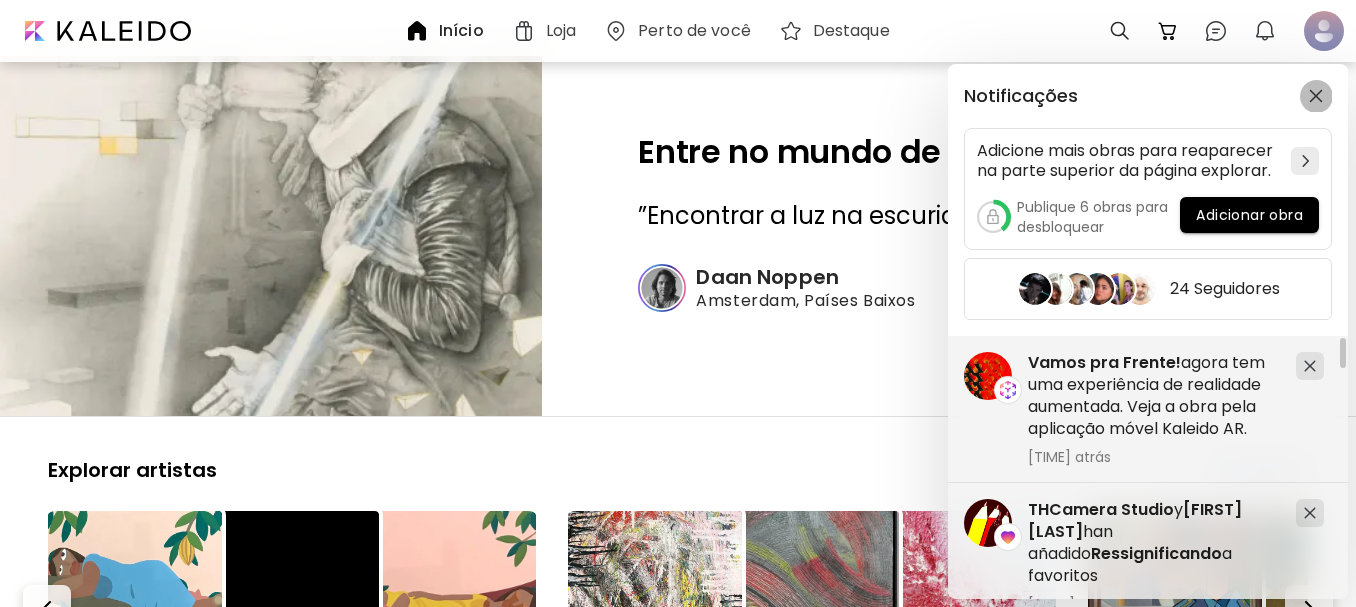 click at bounding box center [1316, 96] 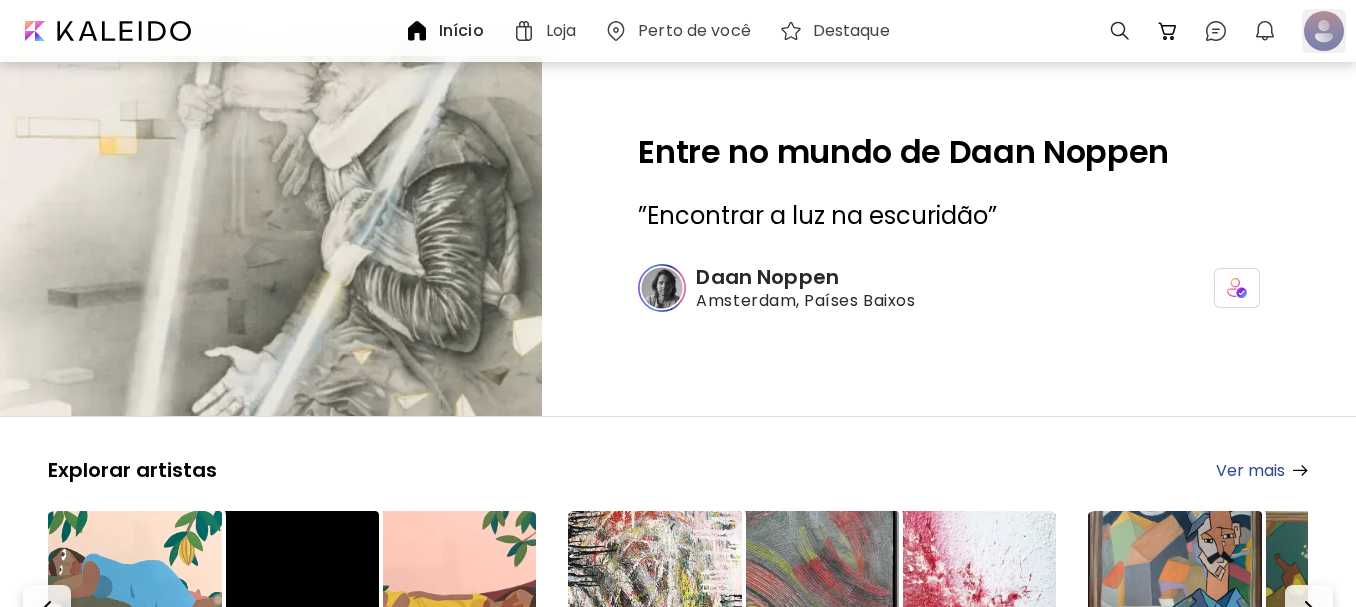 click at bounding box center (1324, 31) 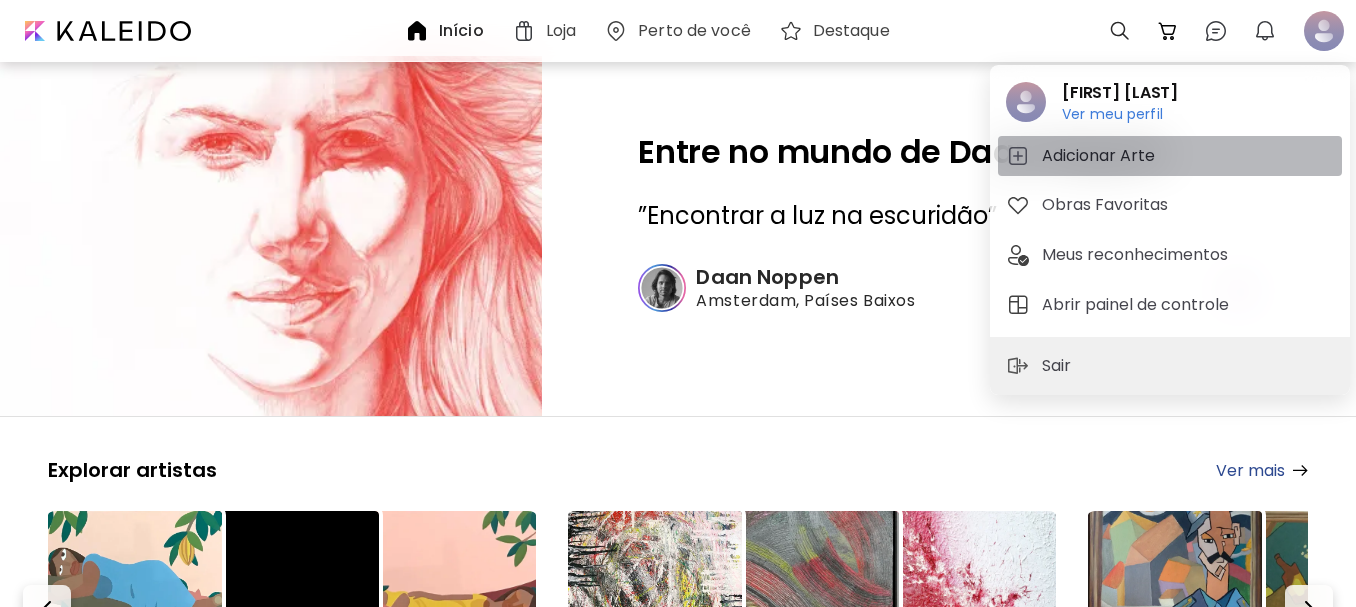 click on "Adicionar Arte" at bounding box center (1101, 156) 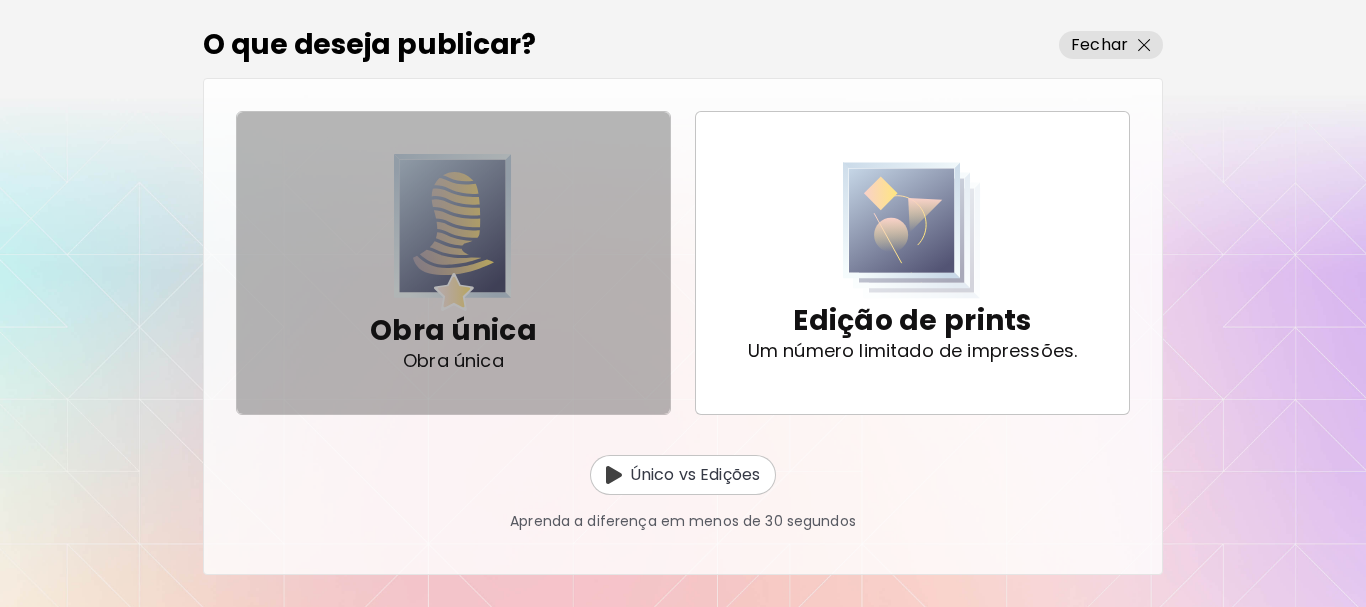 click at bounding box center (453, 232) 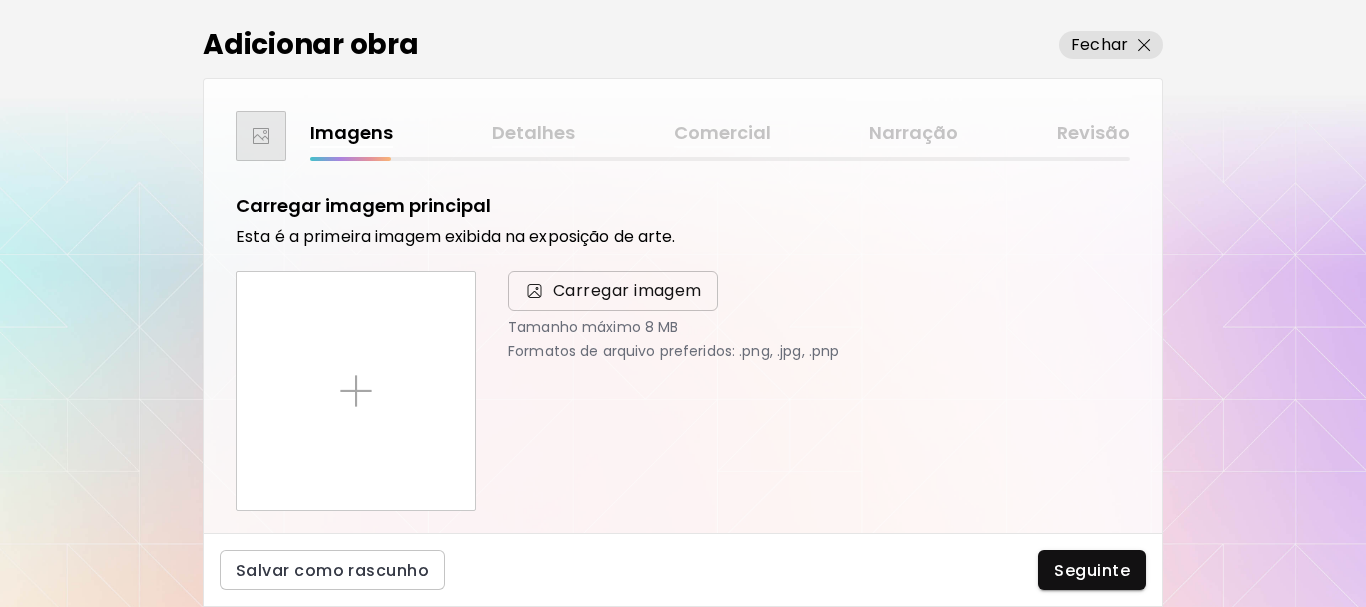 click on "Carregar imagem" at bounding box center (627, 291) 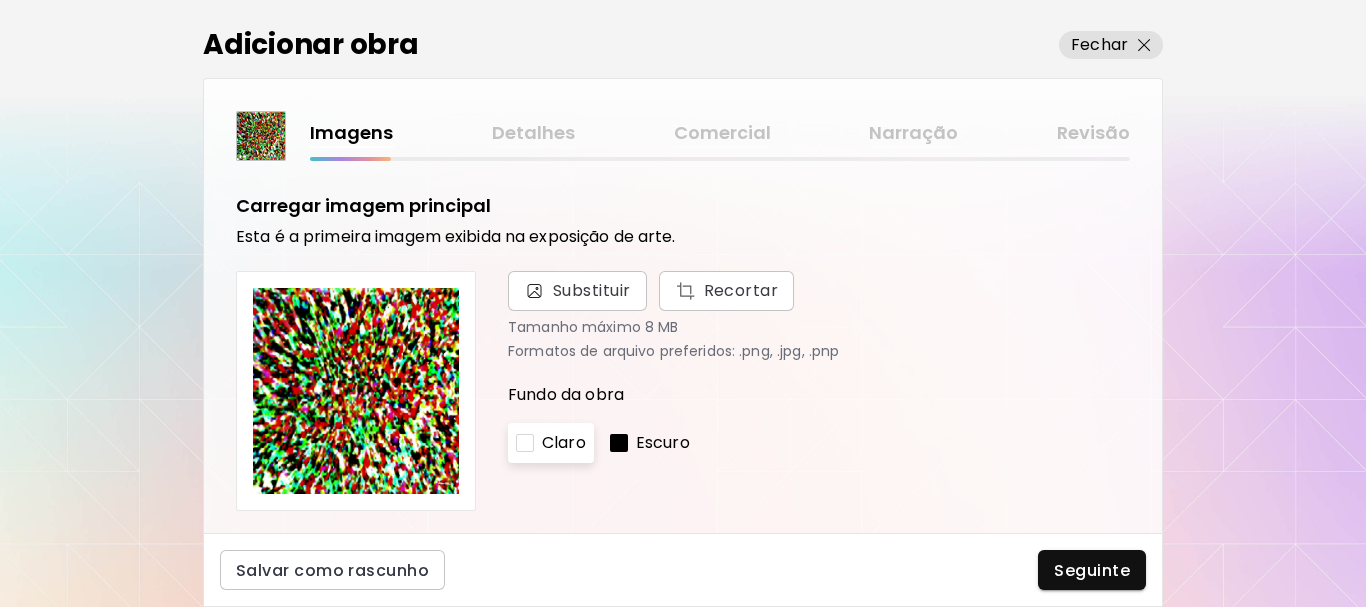 click on "Escuro" at bounding box center (663, 443) 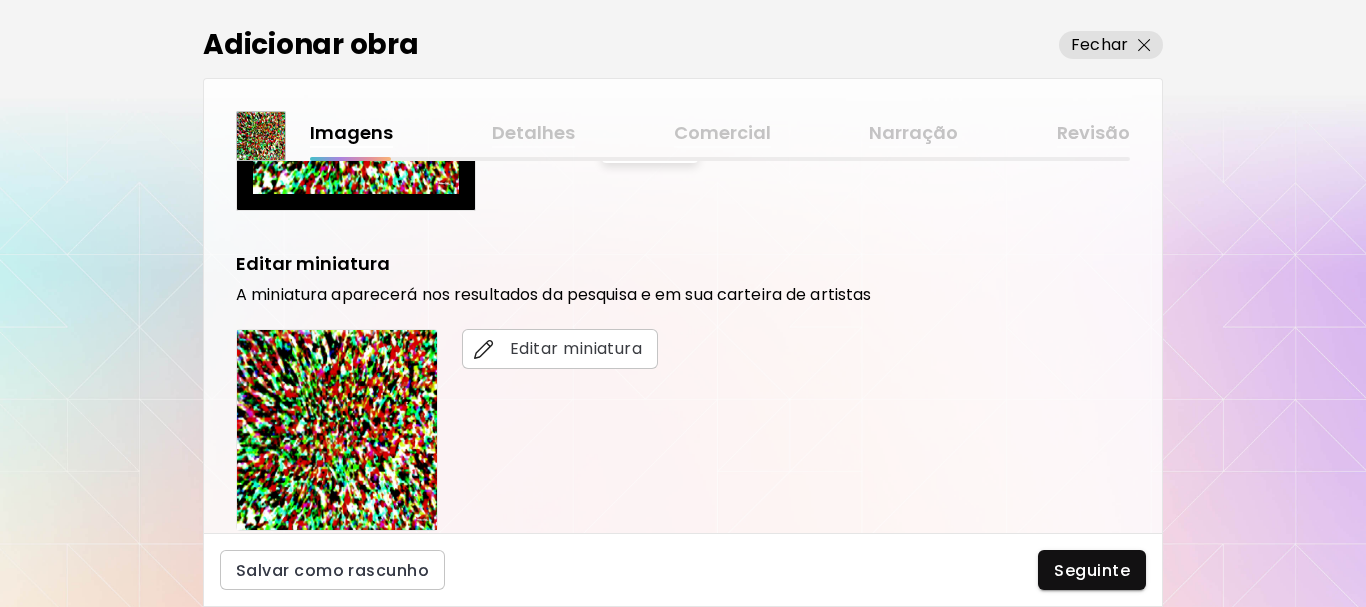 scroll, scrollTop: 600, scrollLeft: 0, axis: vertical 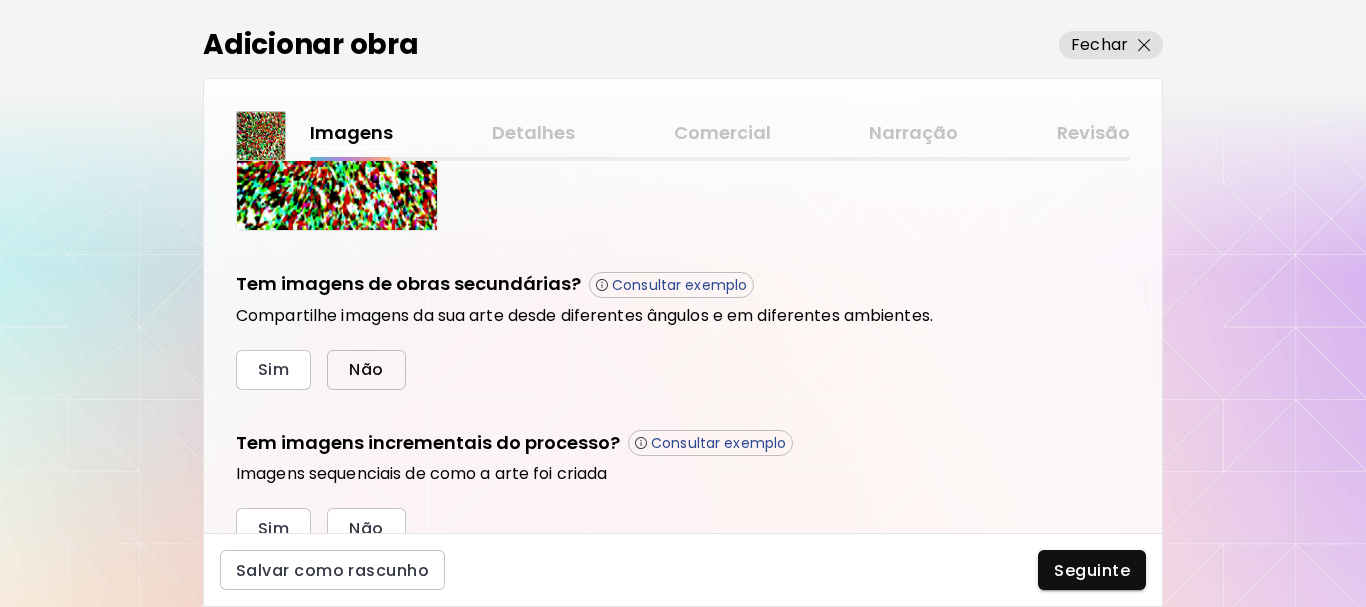 click on "Não" at bounding box center (366, 369) 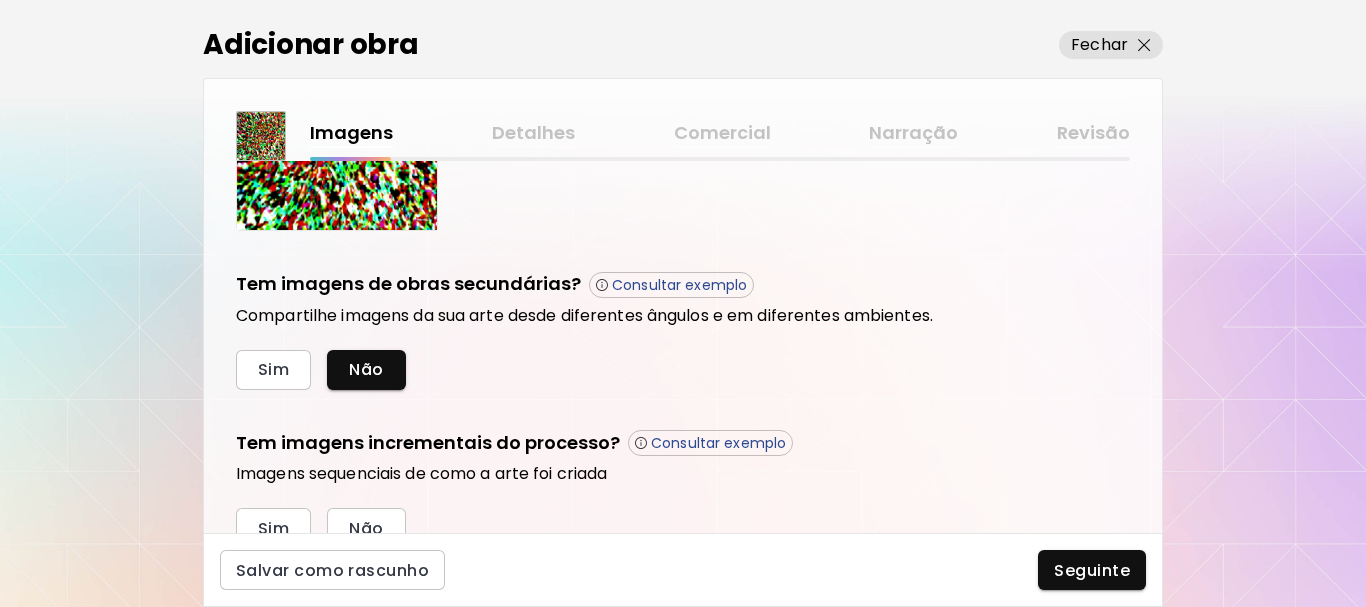 scroll, scrollTop: 687, scrollLeft: 0, axis: vertical 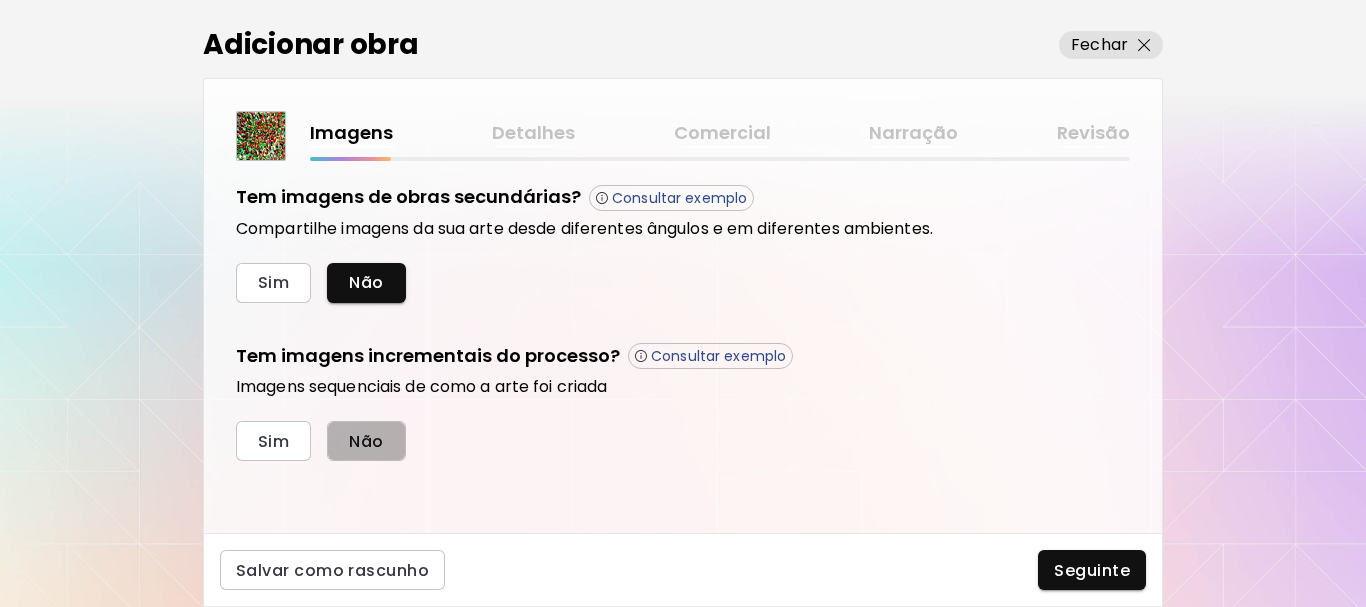 click on "Não" at bounding box center (366, 441) 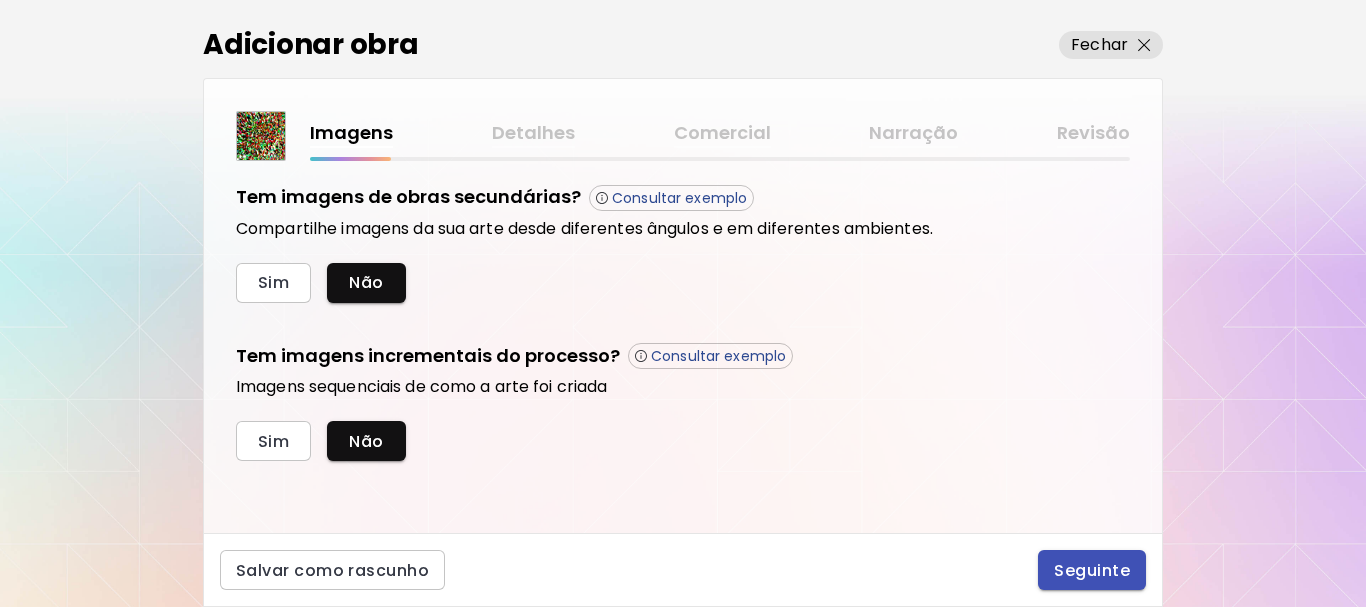 click on "Seguinte" at bounding box center [1092, 570] 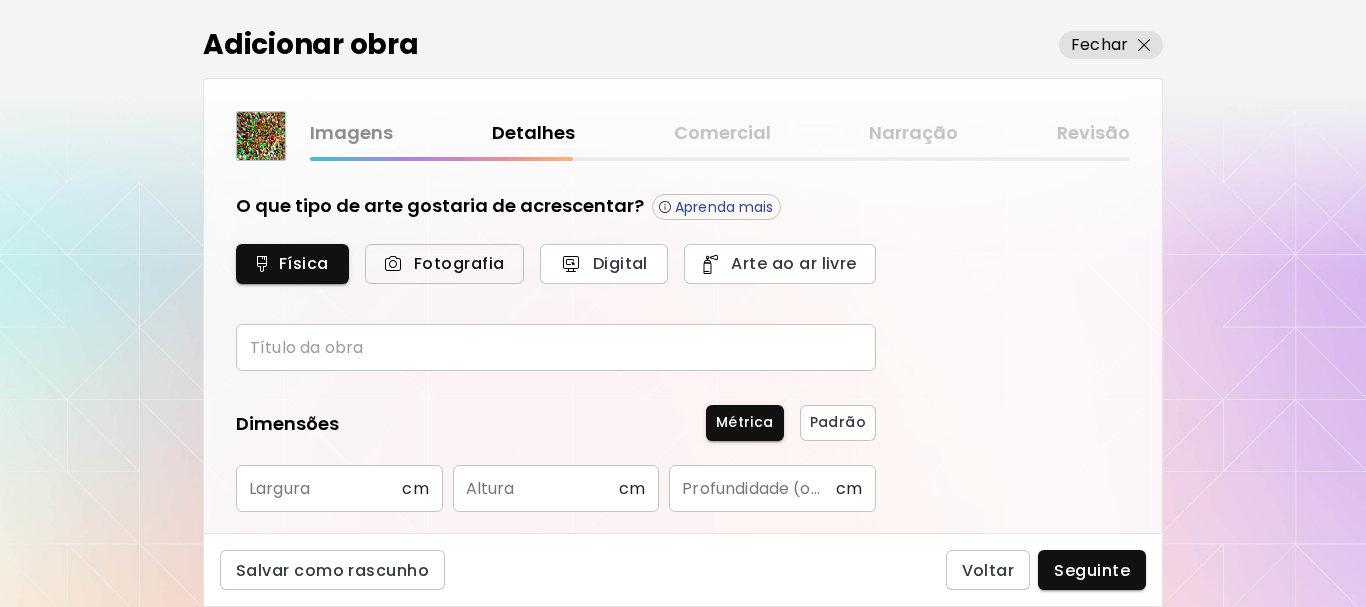 click on "Fotografia" at bounding box center (444, 263) 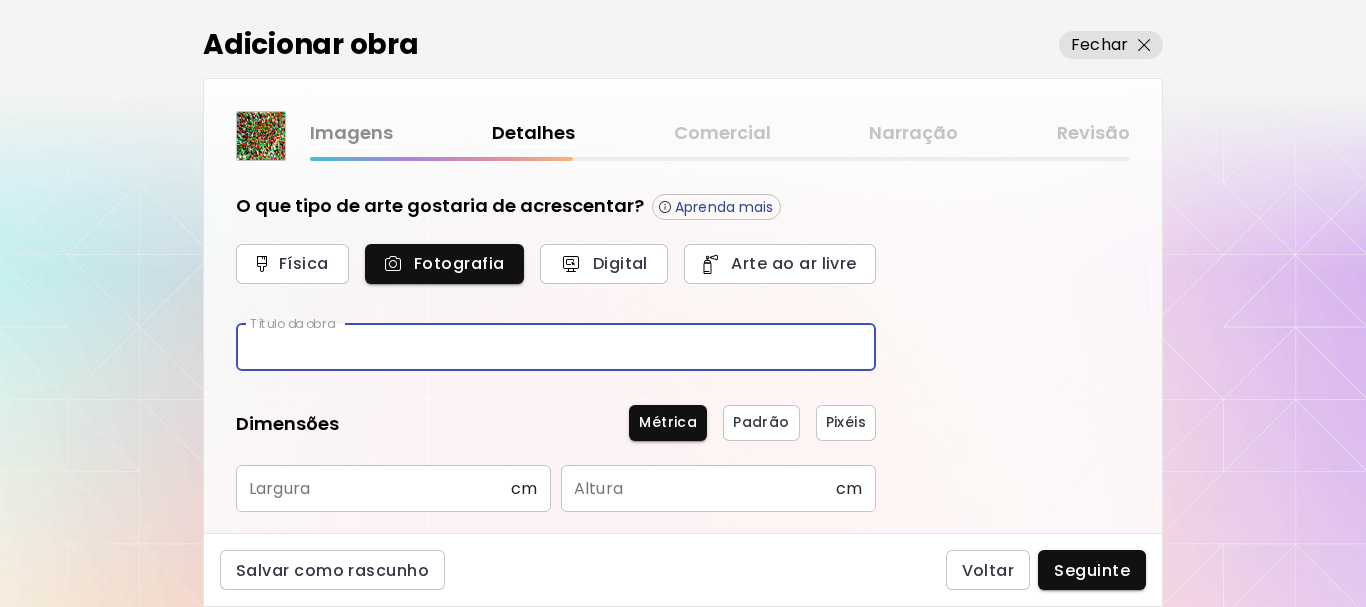 click at bounding box center (556, 347) 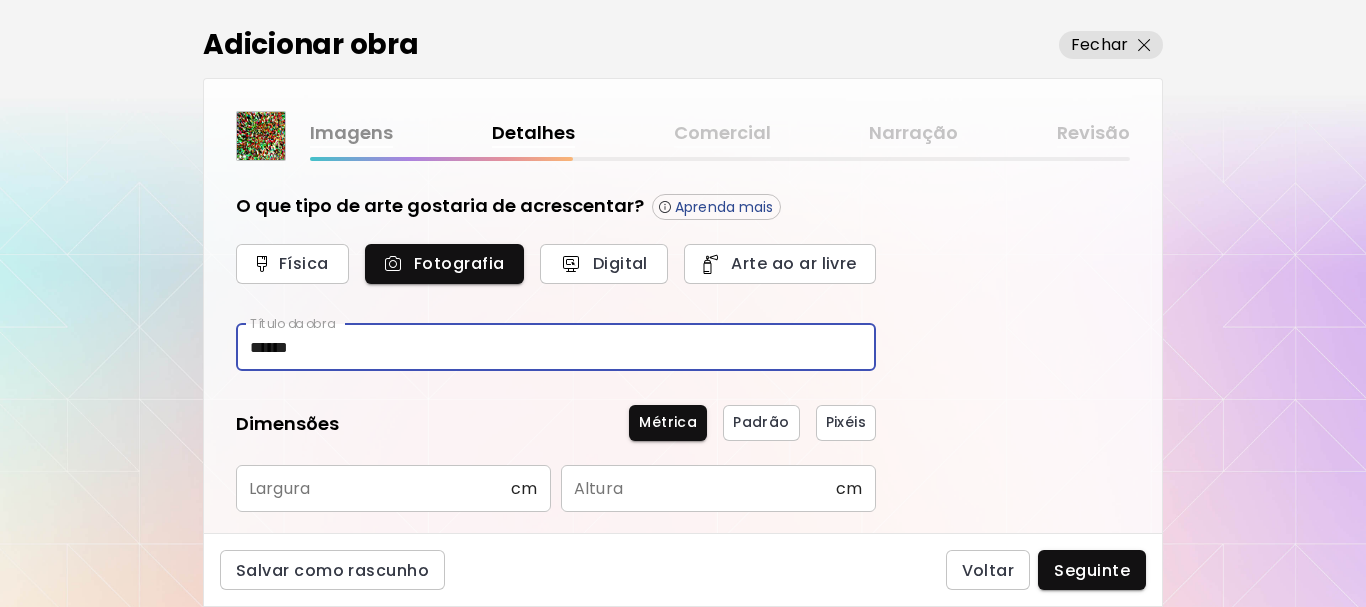 scroll, scrollTop: 100, scrollLeft: 0, axis: vertical 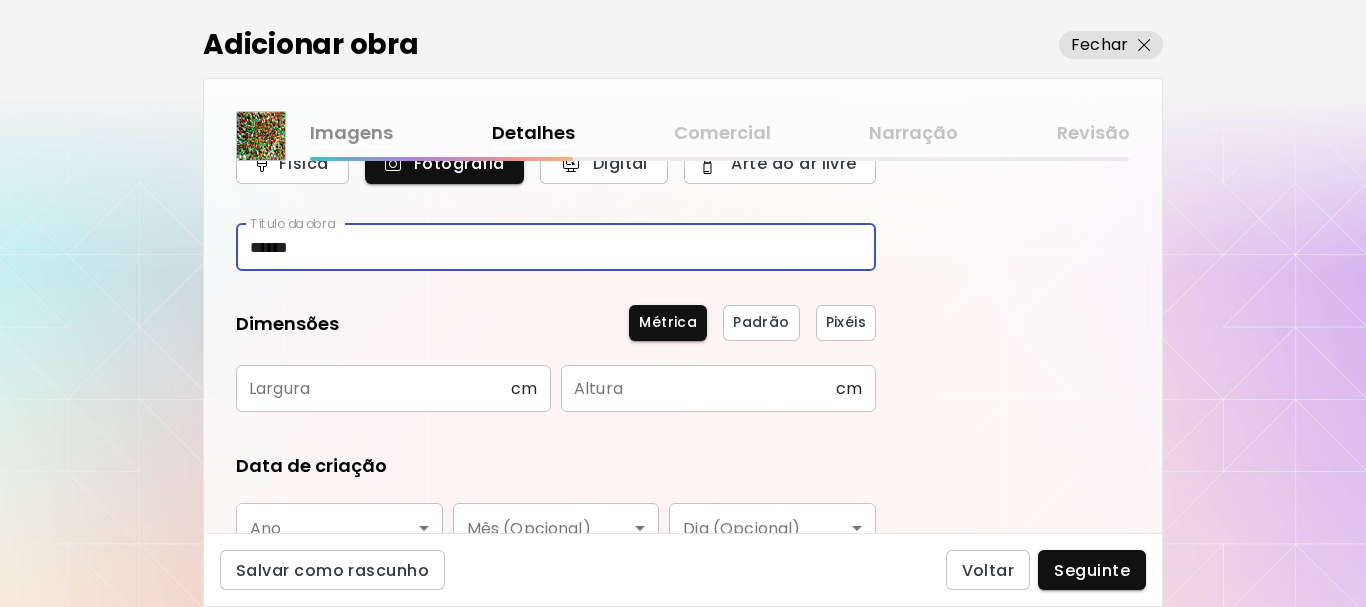 type on "******" 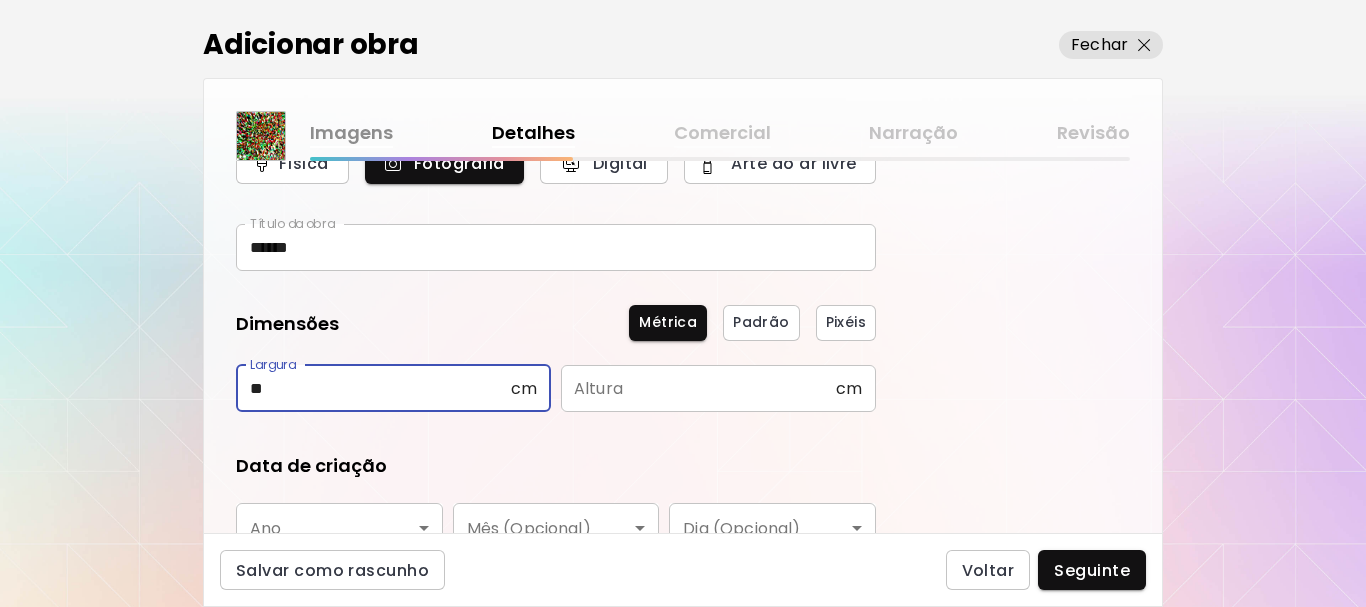 type on "**" 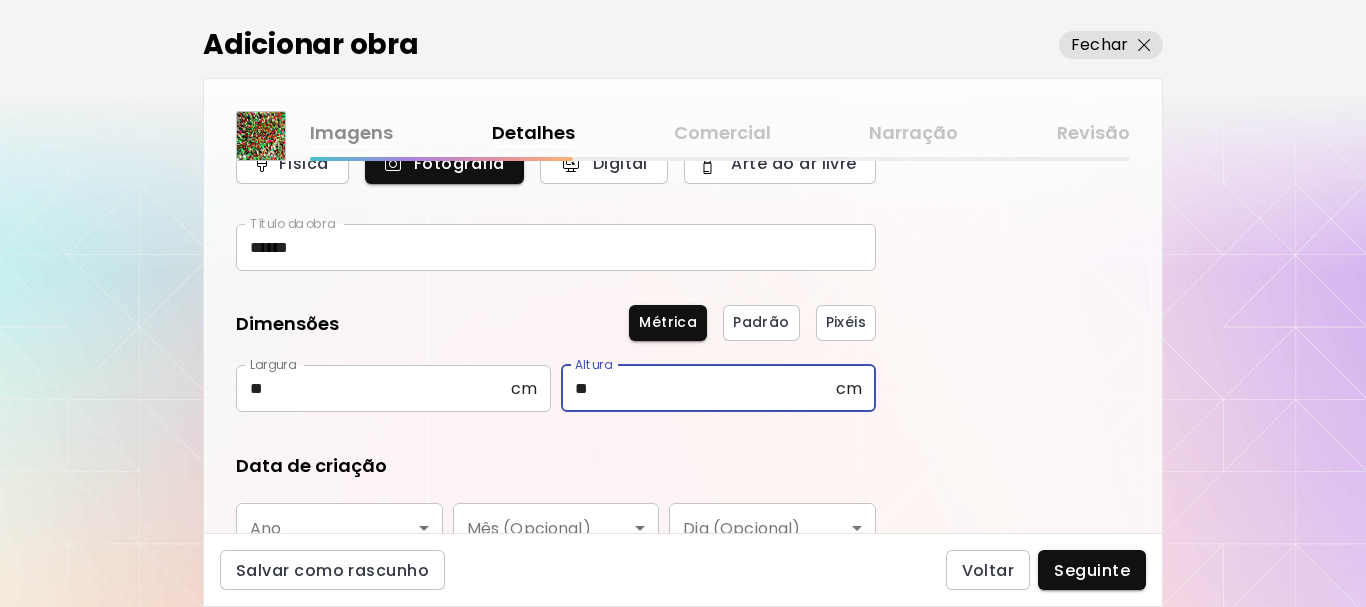 scroll, scrollTop: 300, scrollLeft: 0, axis: vertical 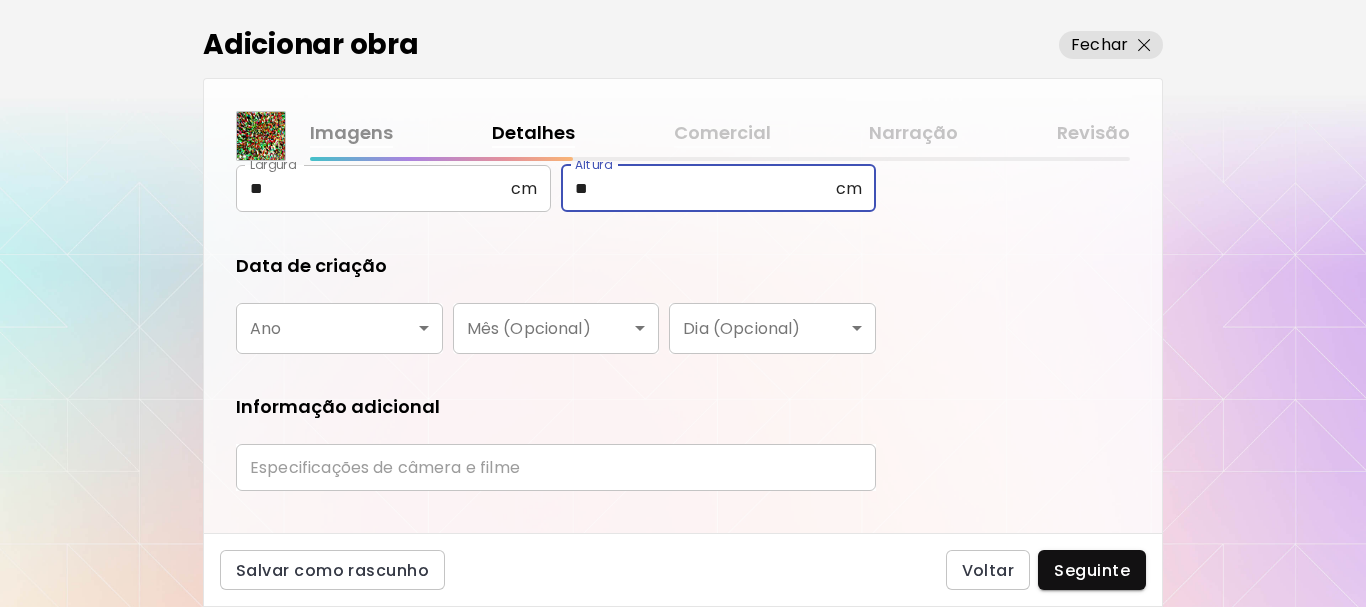 type on "**" 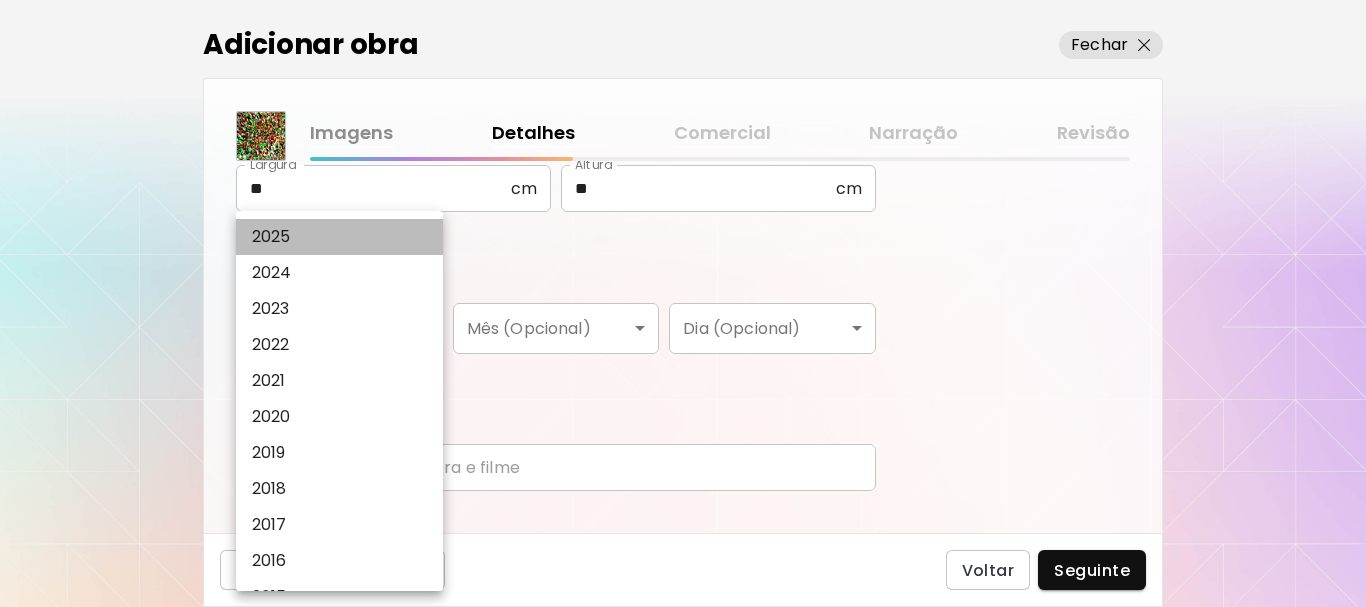 click on "2025" at bounding box center (344, 237) 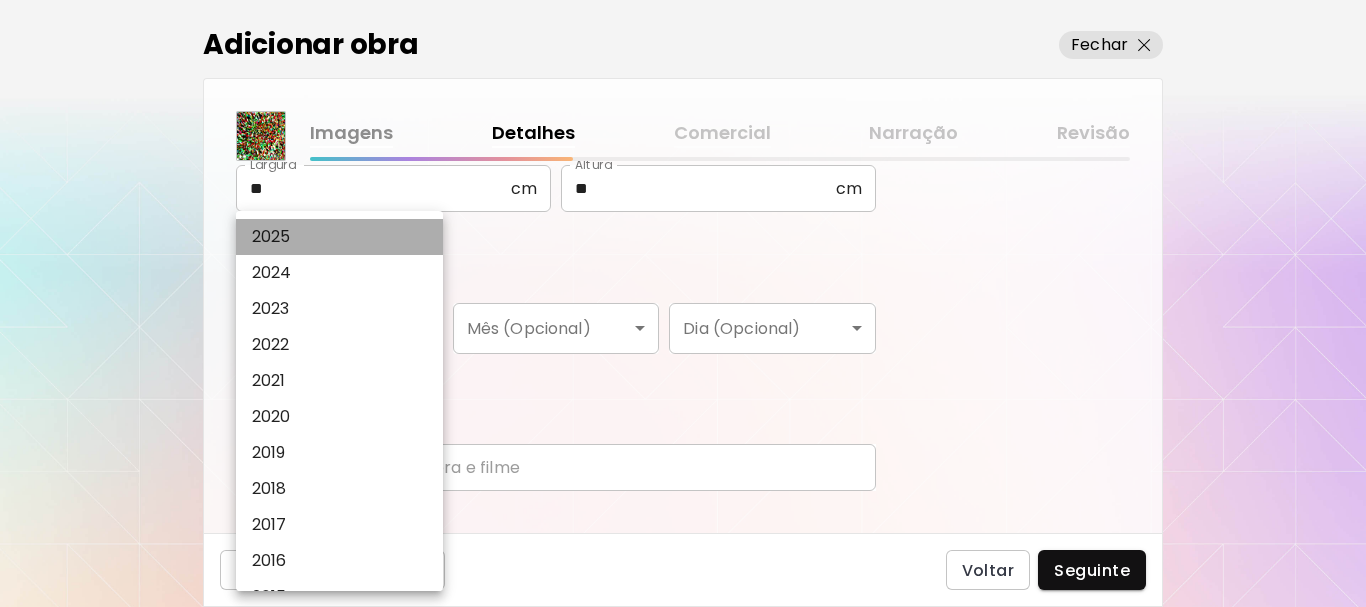 type on "****" 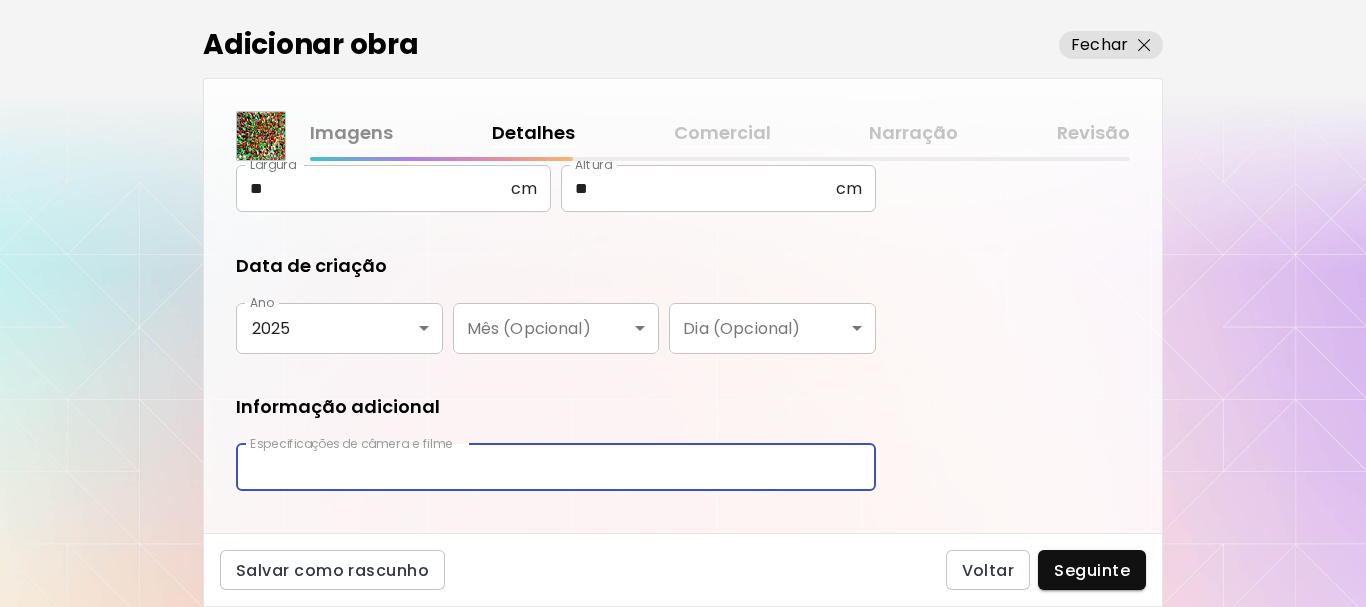 click at bounding box center (556, 467) 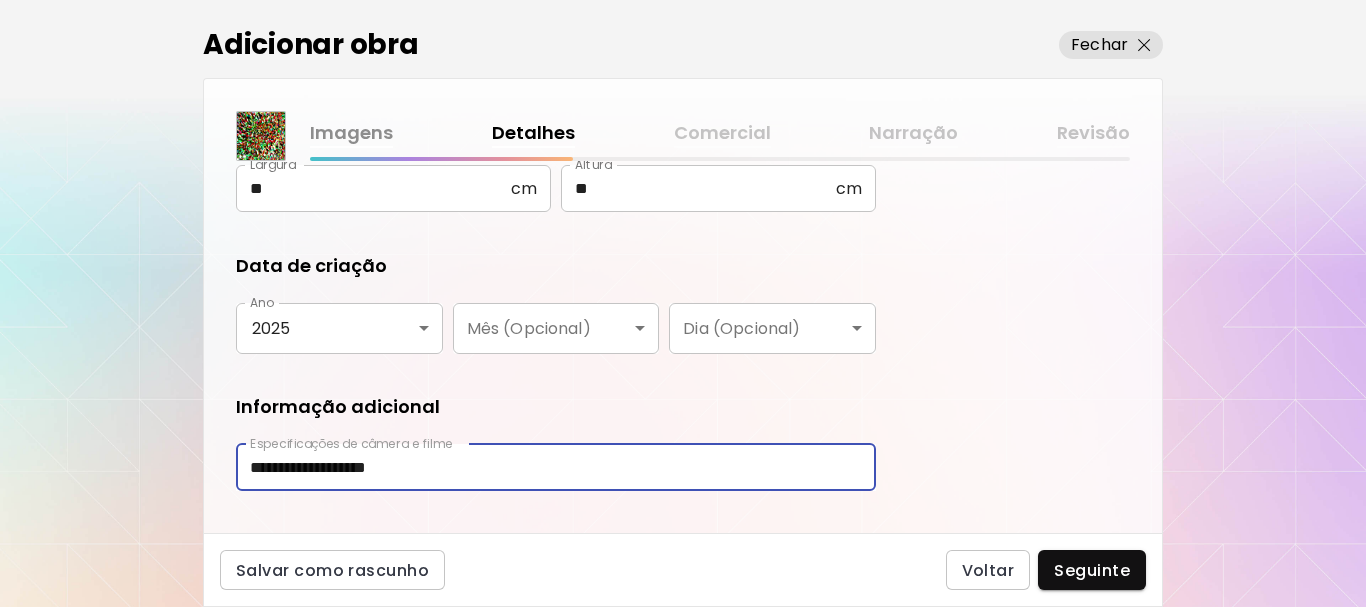 scroll, scrollTop: 338, scrollLeft: 0, axis: vertical 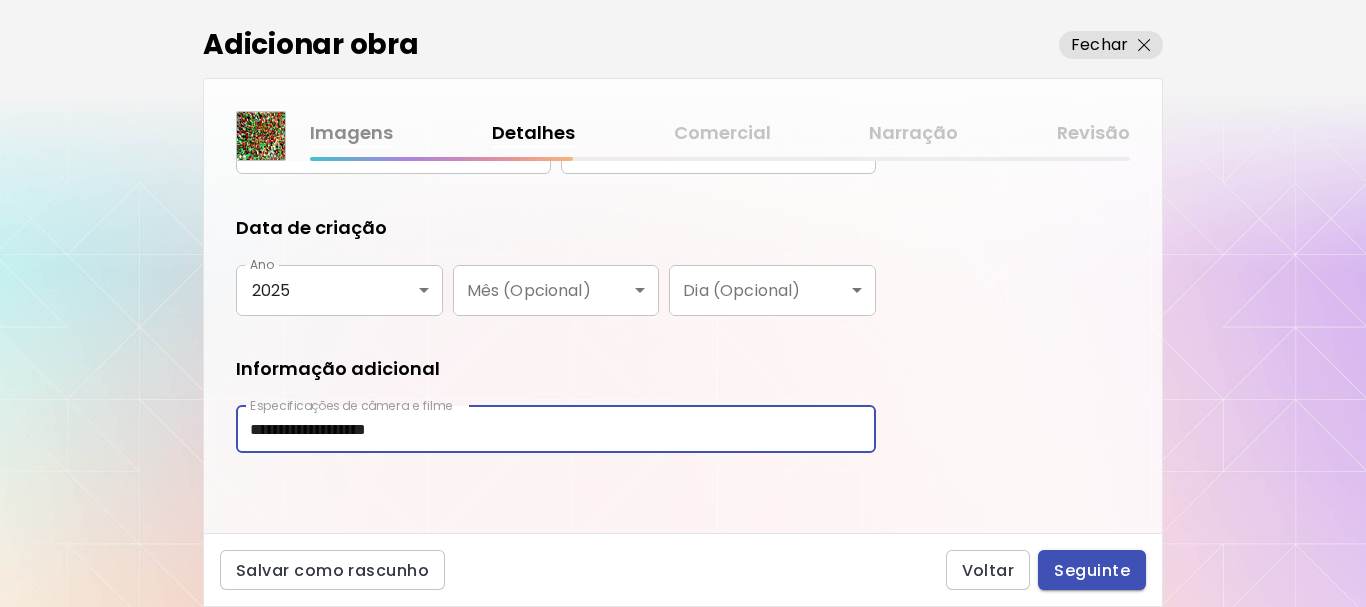 click on "Seguinte" at bounding box center (1092, 570) 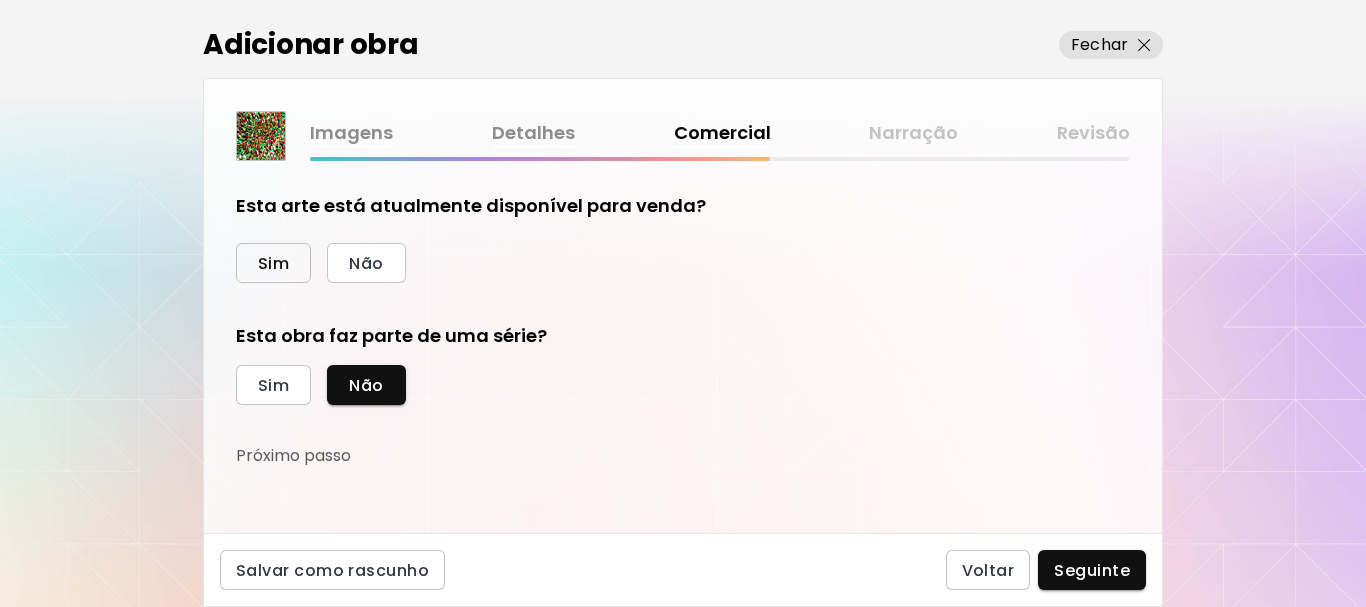 click on "Sim" at bounding box center [273, 263] 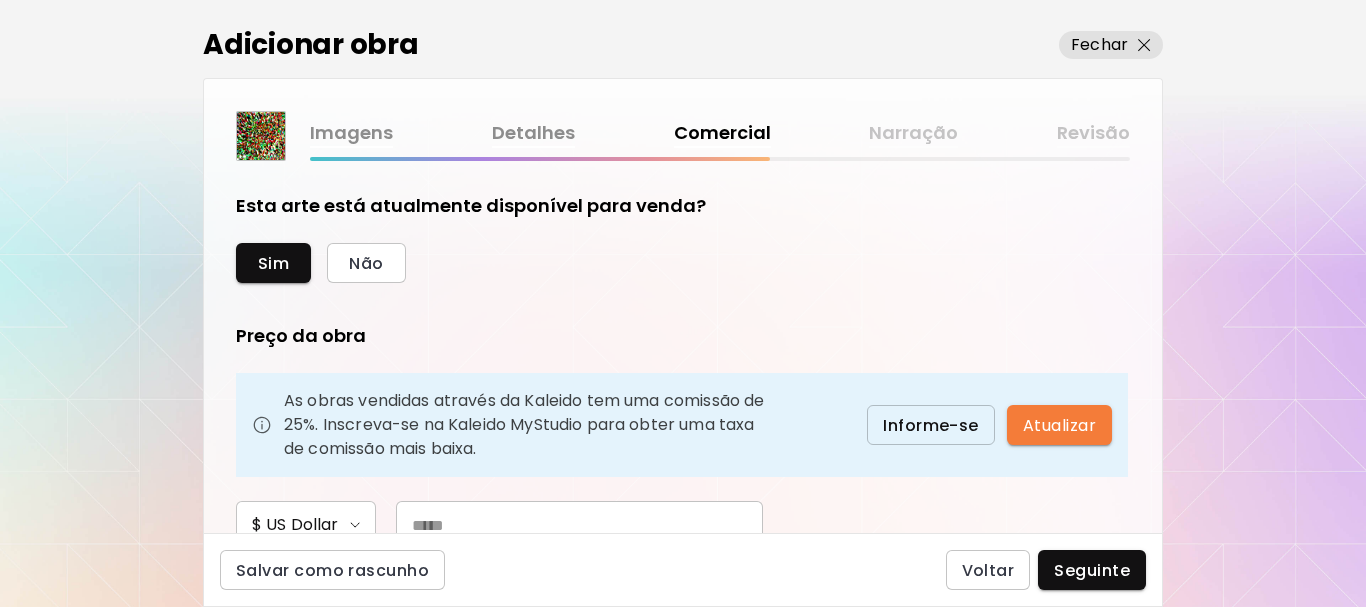 scroll, scrollTop: 200, scrollLeft: 0, axis: vertical 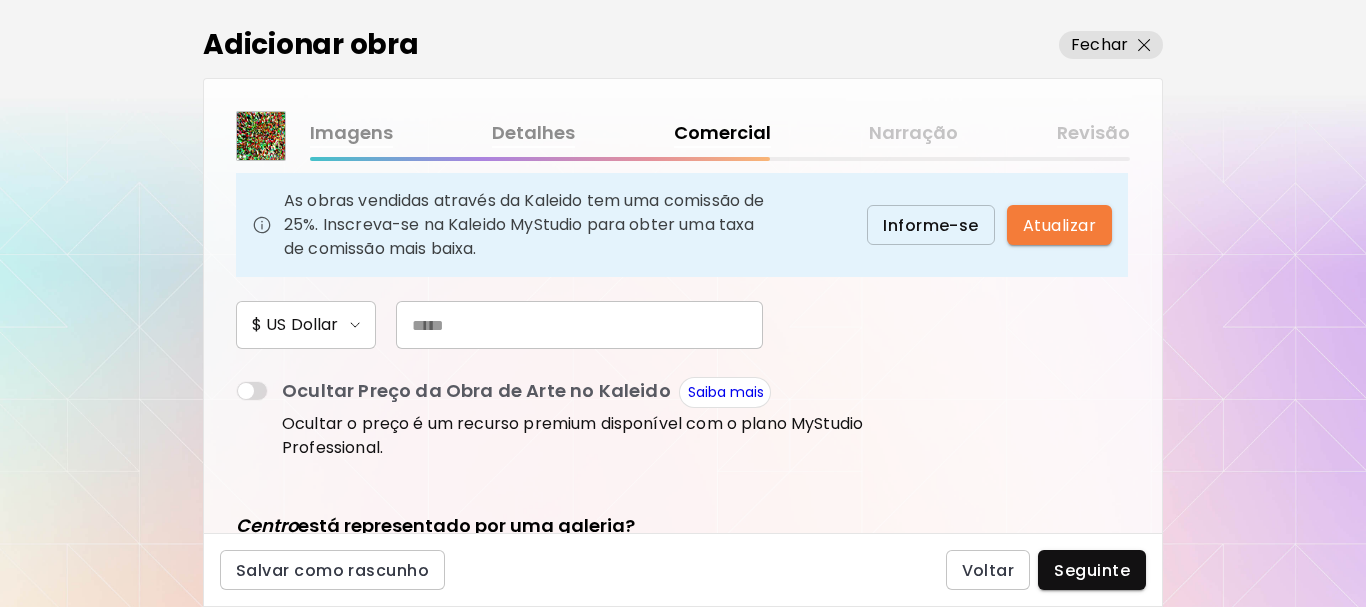 click at bounding box center [579, 325] 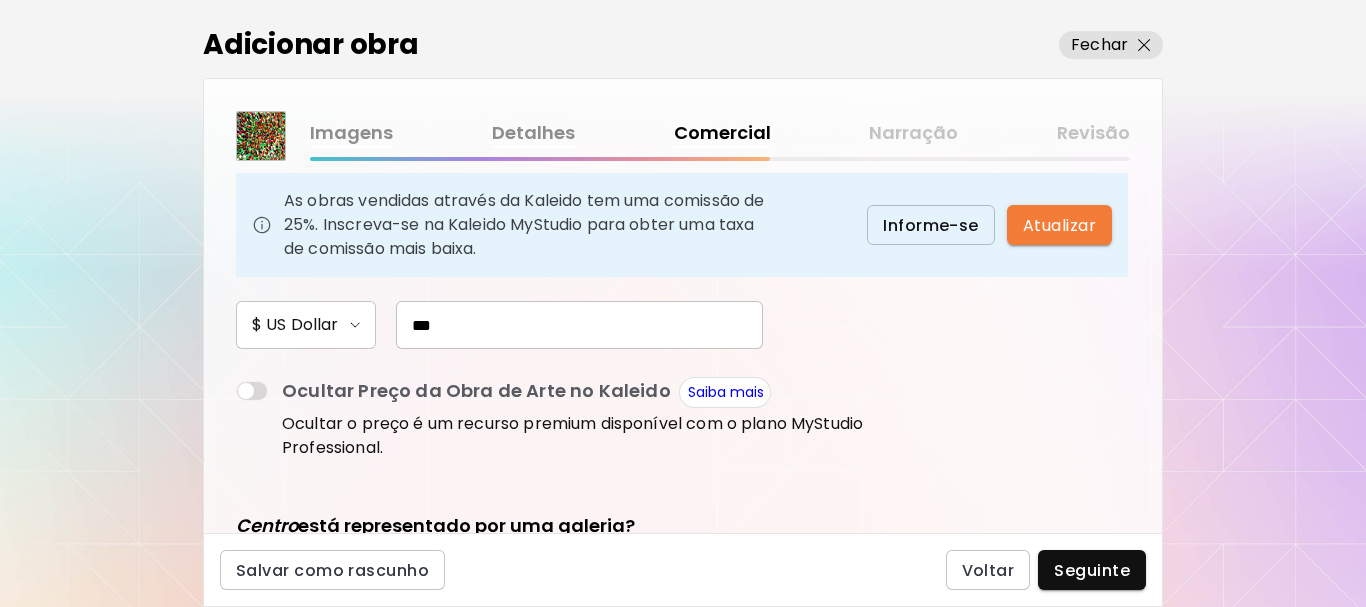 scroll, scrollTop: 454, scrollLeft: 0, axis: vertical 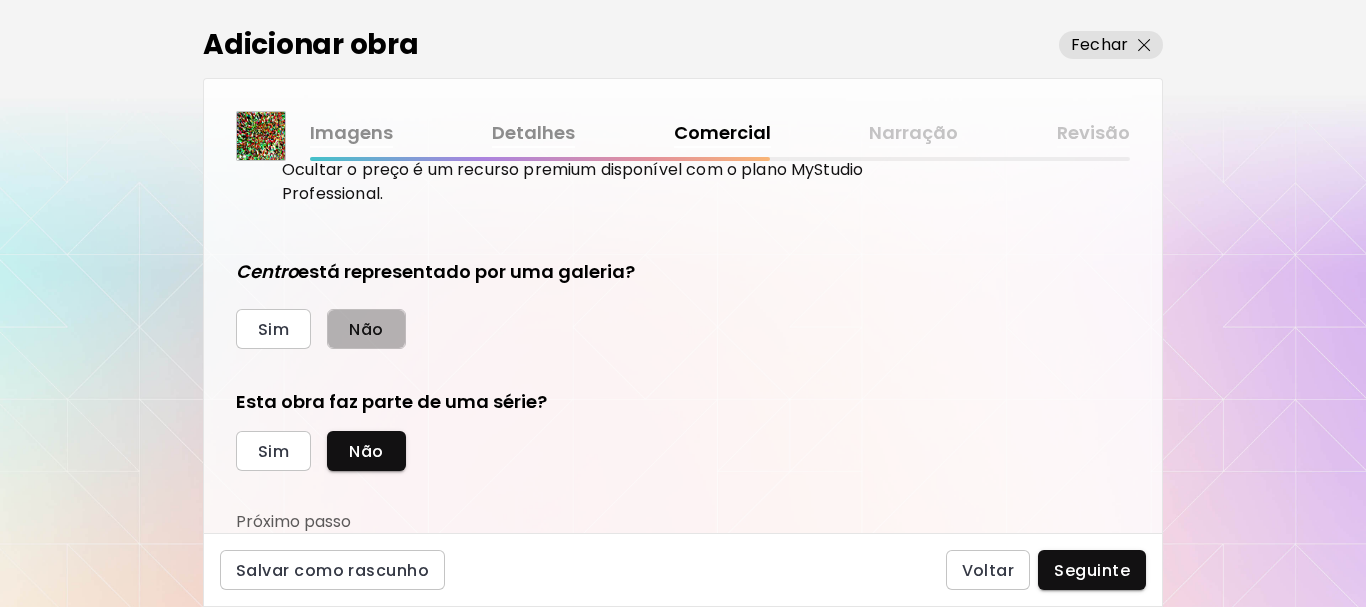 click on "Não" at bounding box center [366, 329] 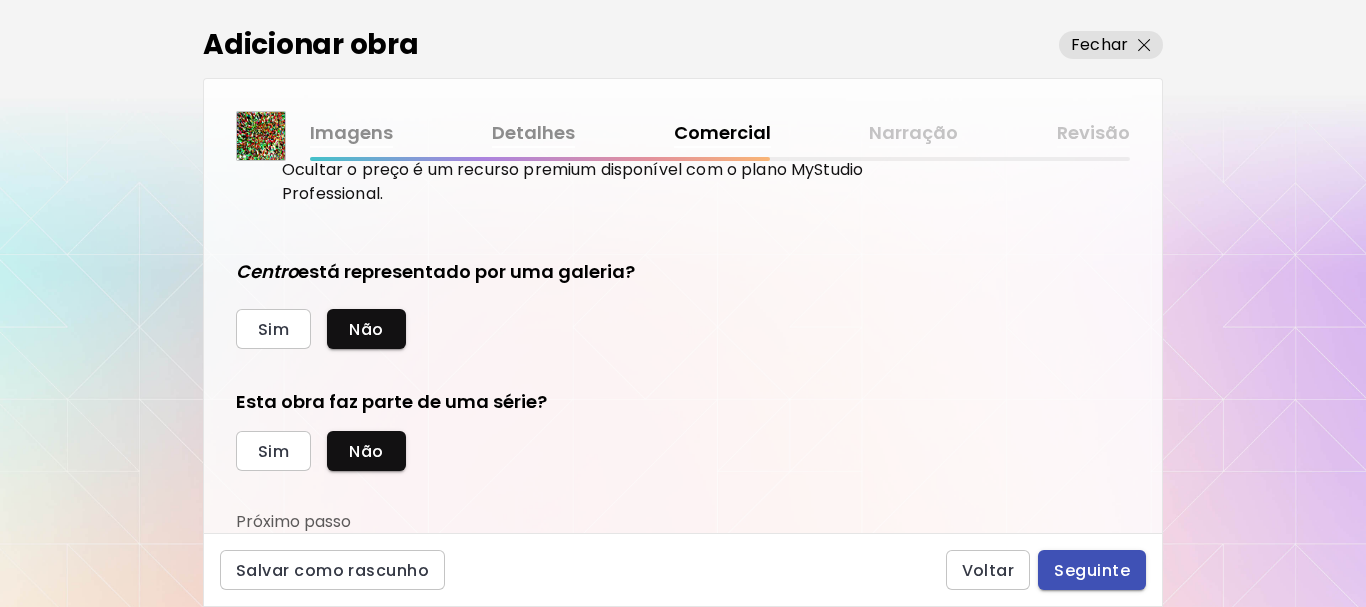 click on "Seguinte" at bounding box center (1092, 570) 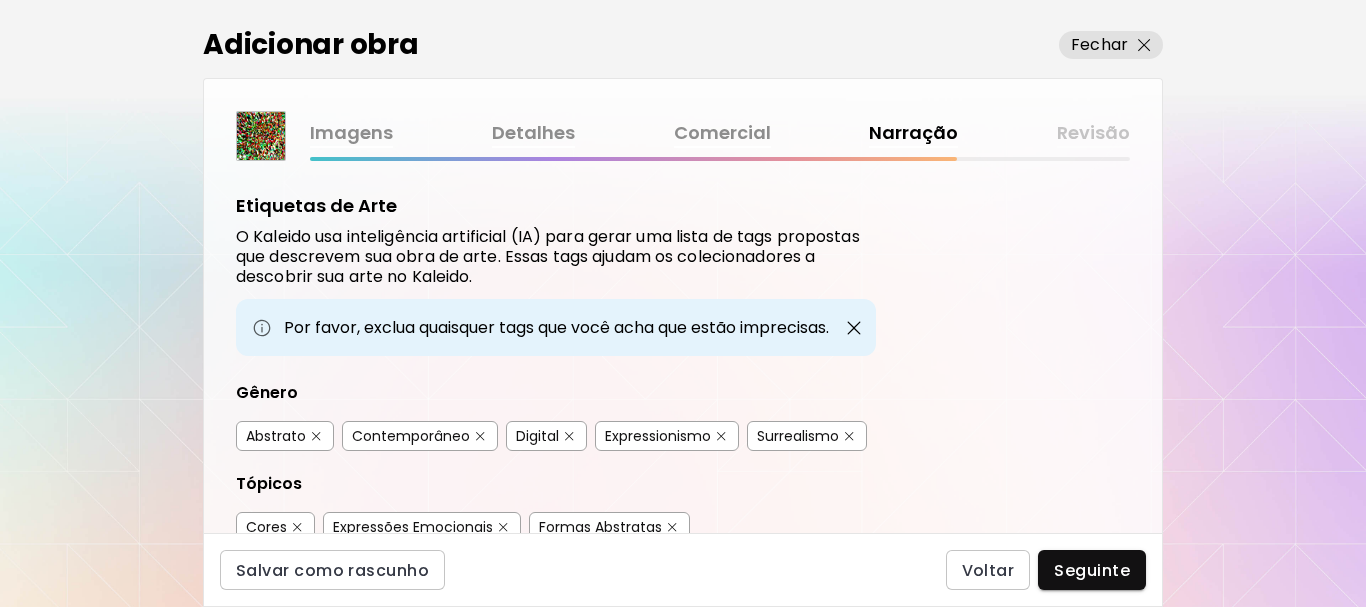 scroll, scrollTop: 100, scrollLeft: 0, axis: vertical 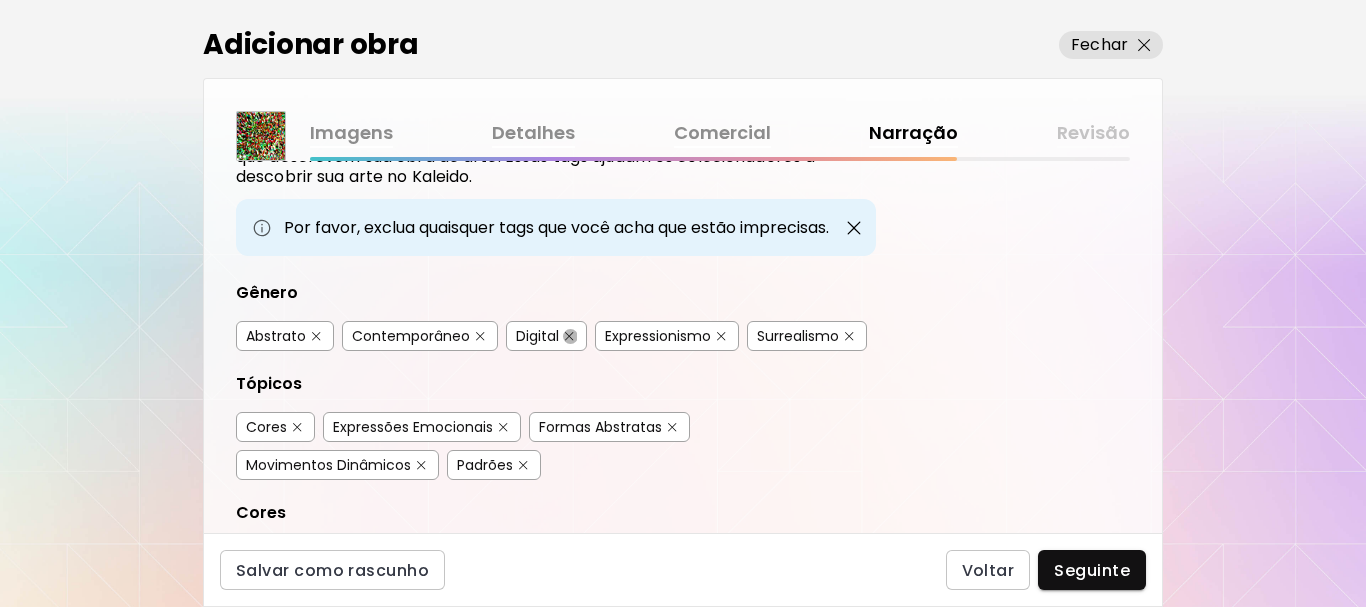 click at bounding box center (569, 336) 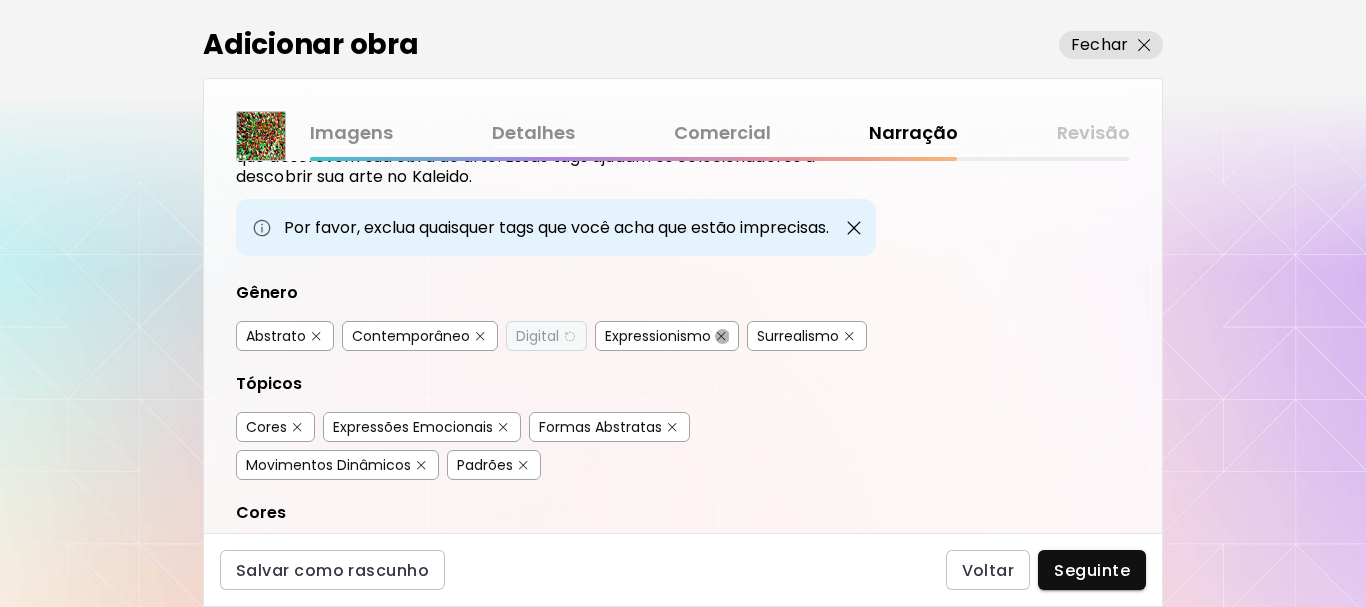click at bounding box center (721, 336) 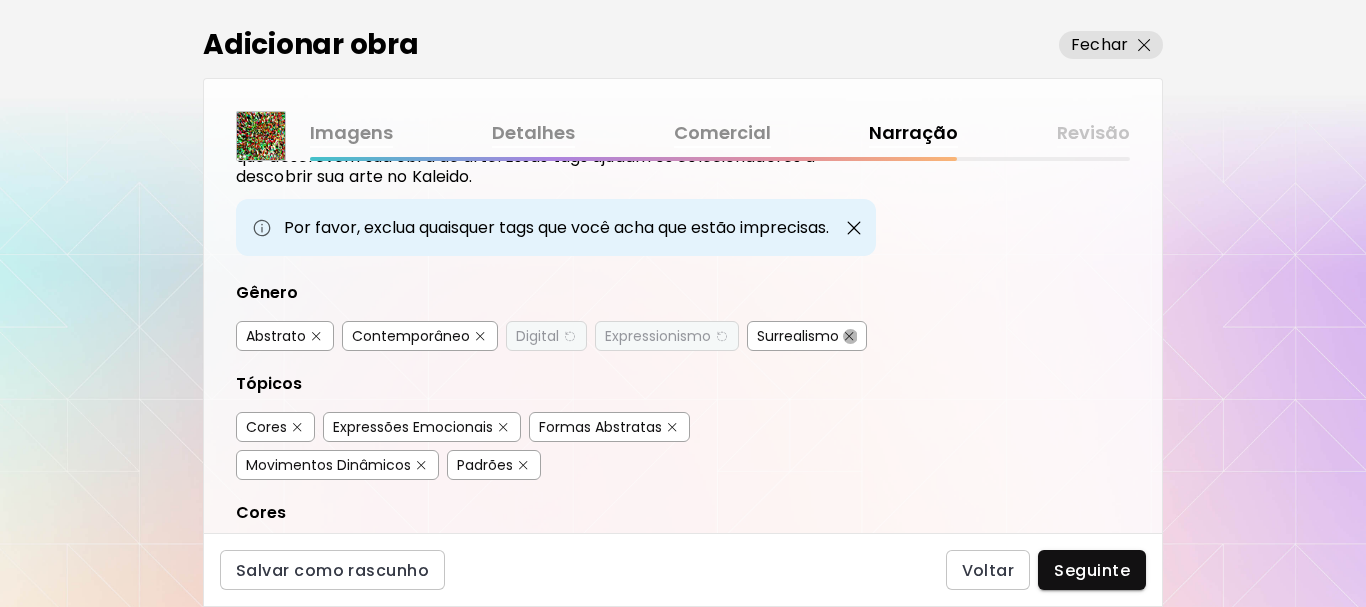 click at bounding box center (849, 336) 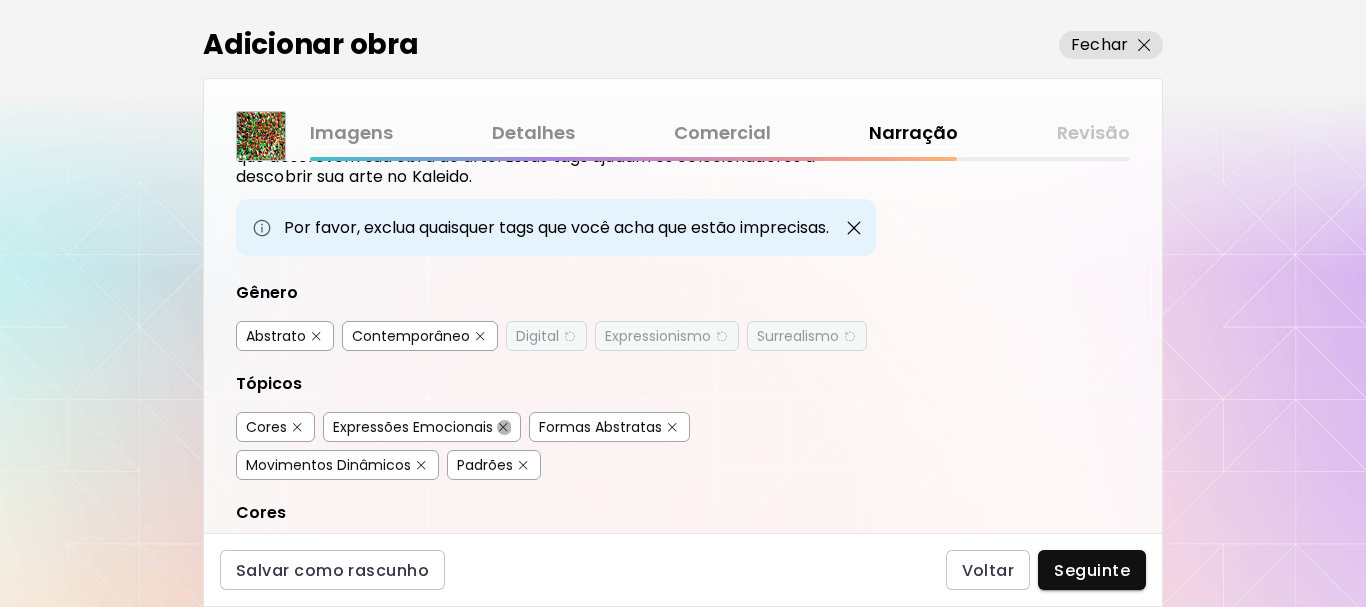 click at bounding box center (503, 427) 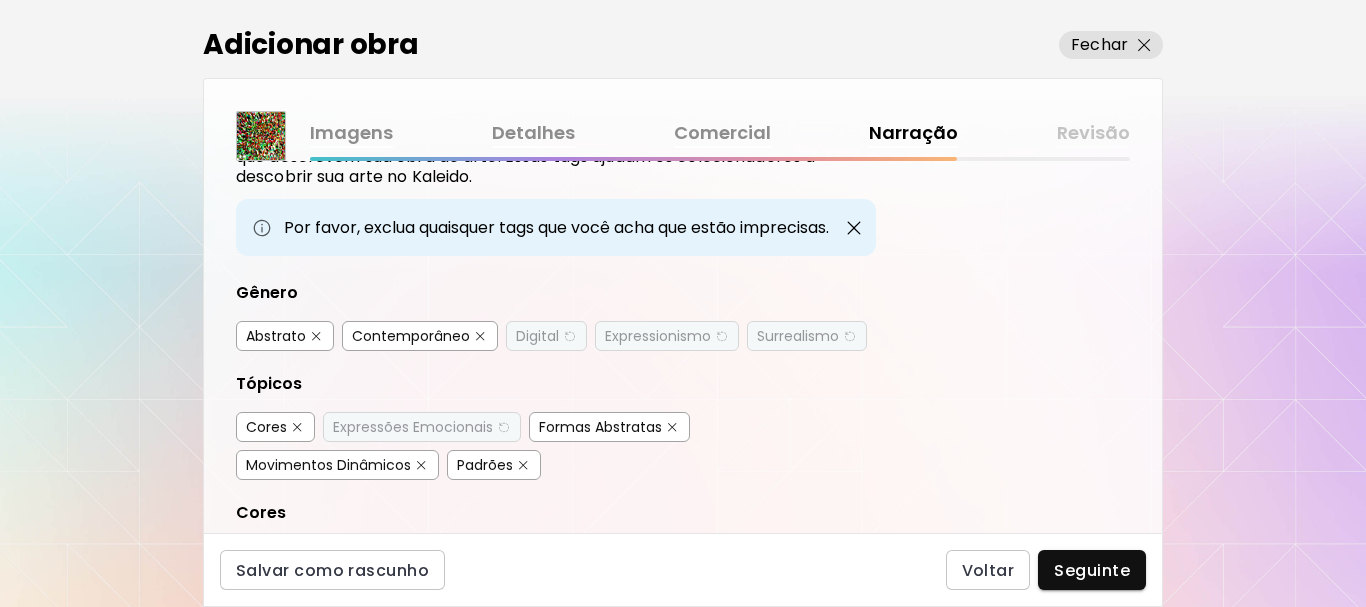 click at bounding box center (672, 427) 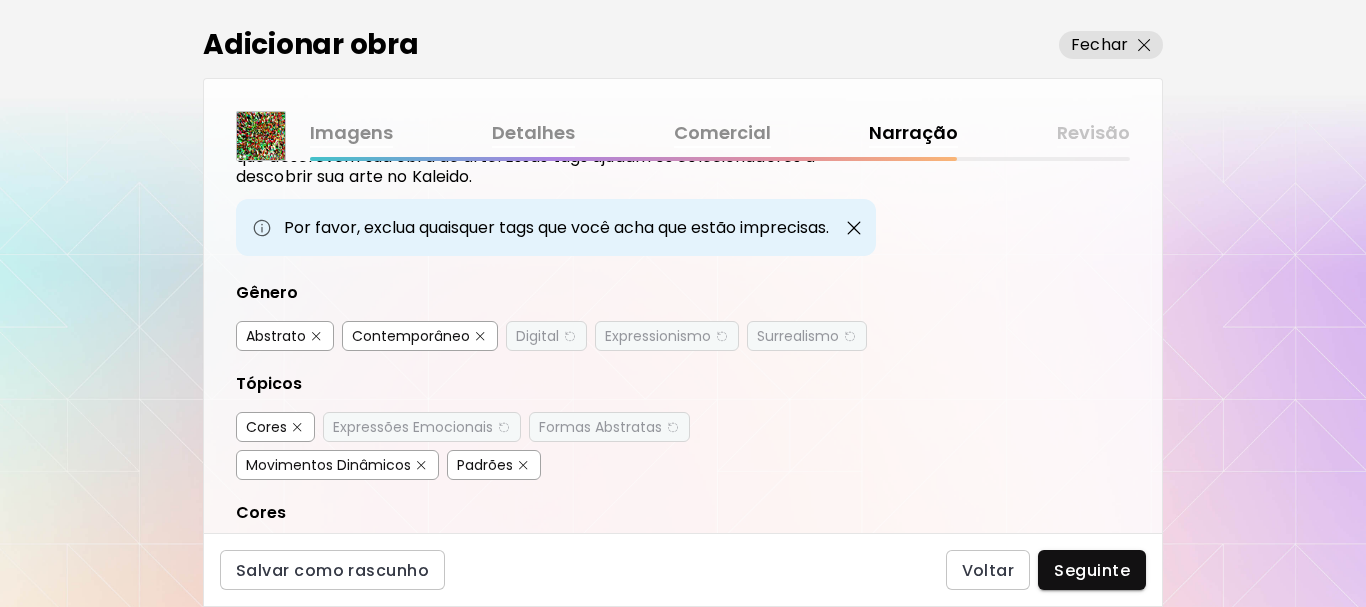 click at bounding box center (421, 465) 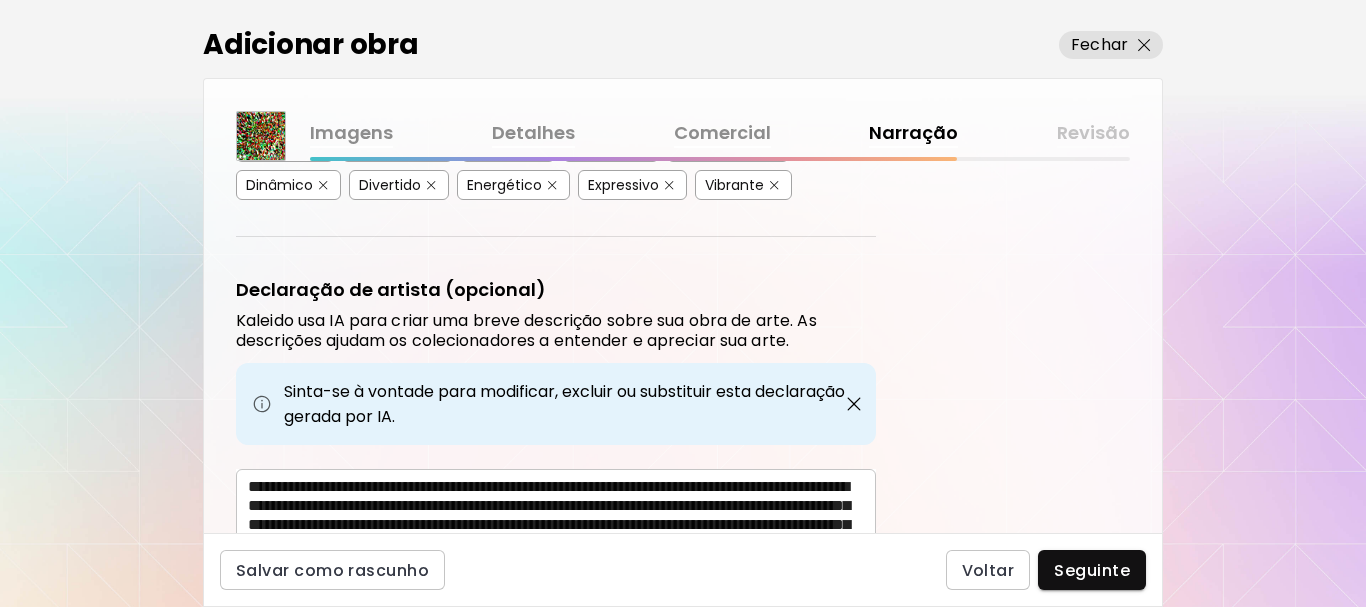 scroll, scrollTop: 400, scrollLeft: 0, axis: vertical 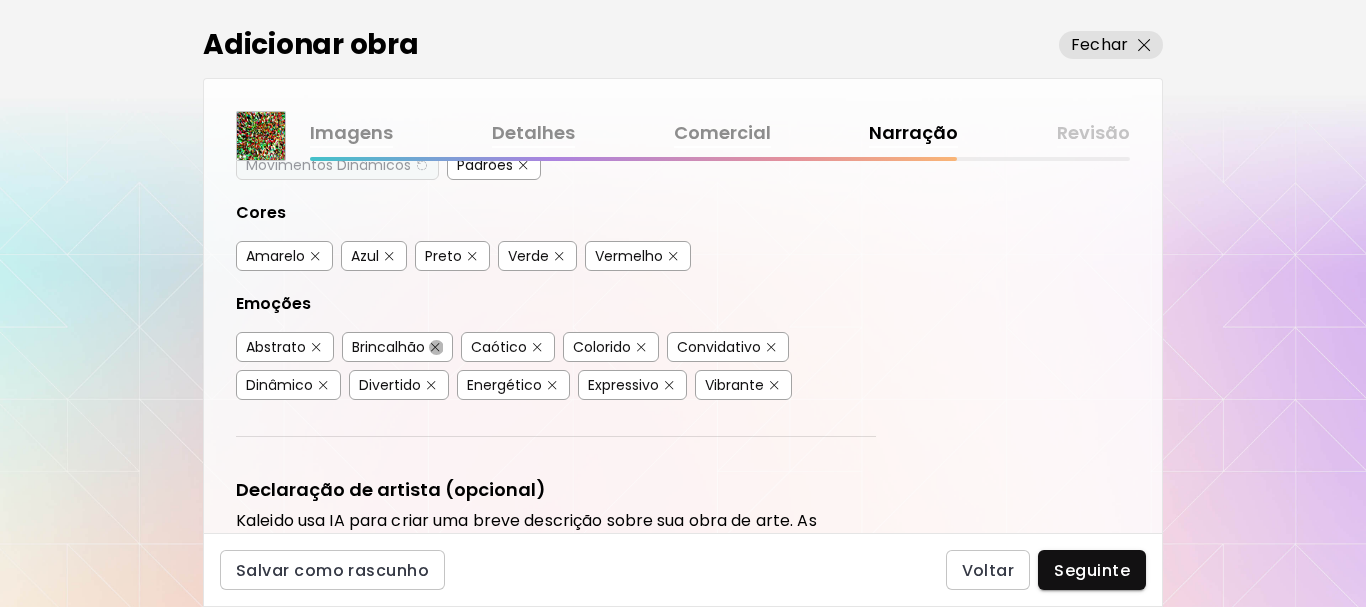 click at bounding box center (435, 347) 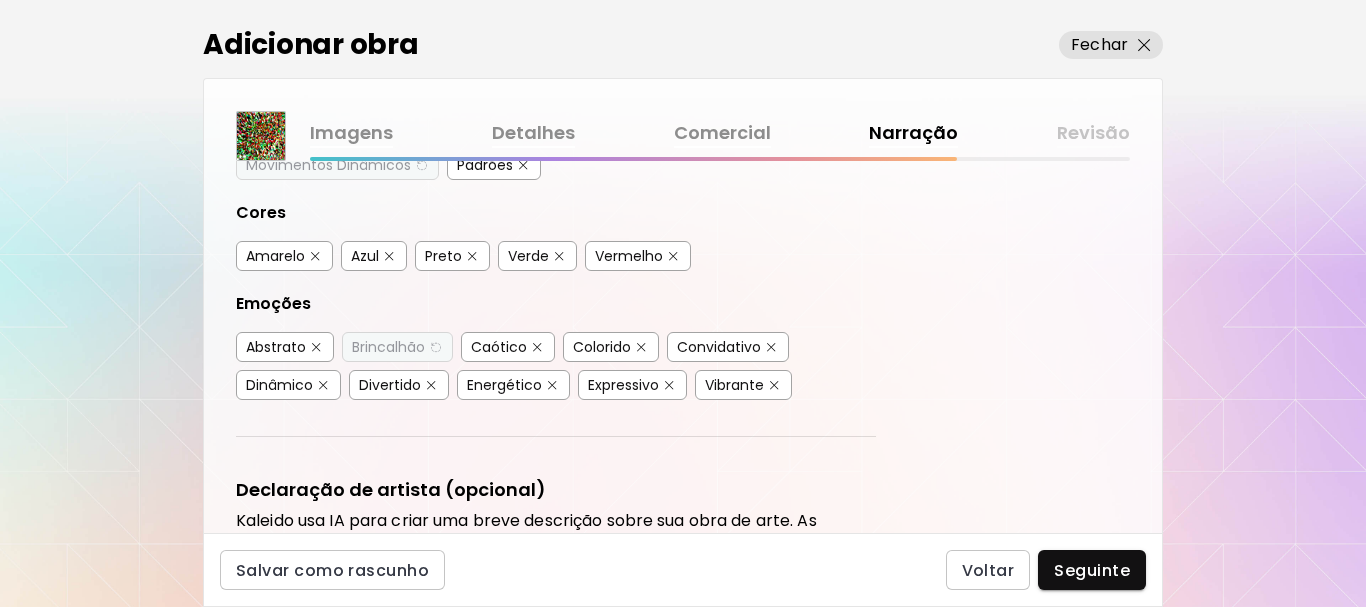 click at bounding box center [537, 347] 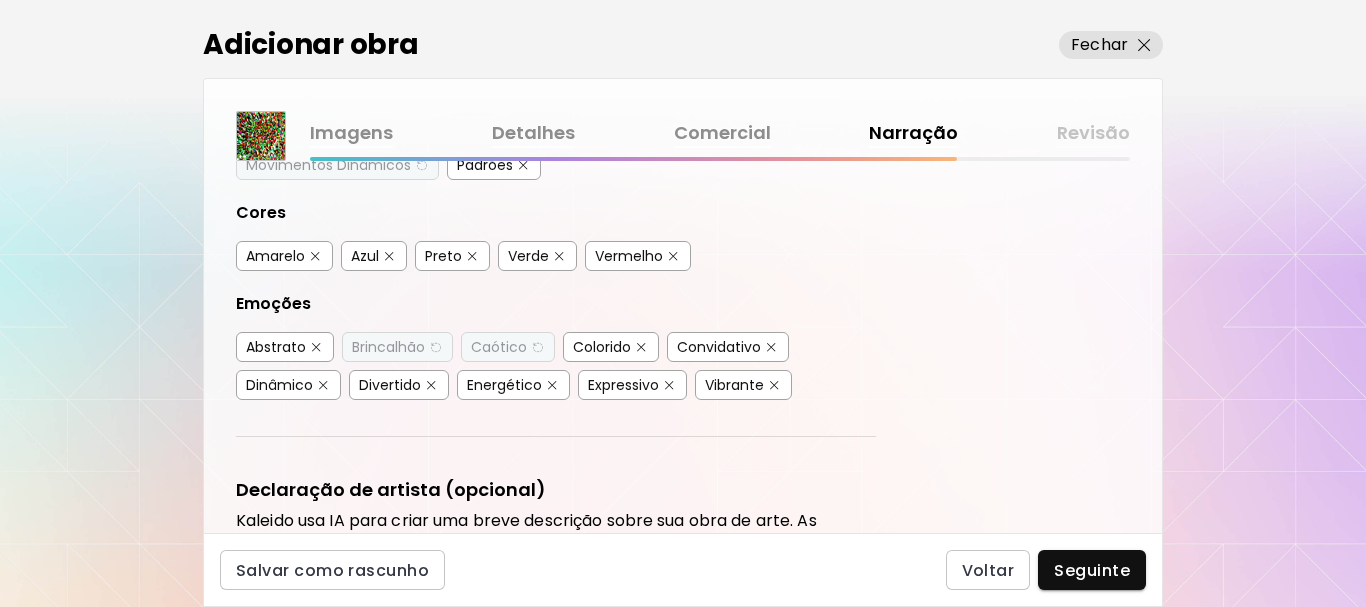 click at bounding box center (771, 347) 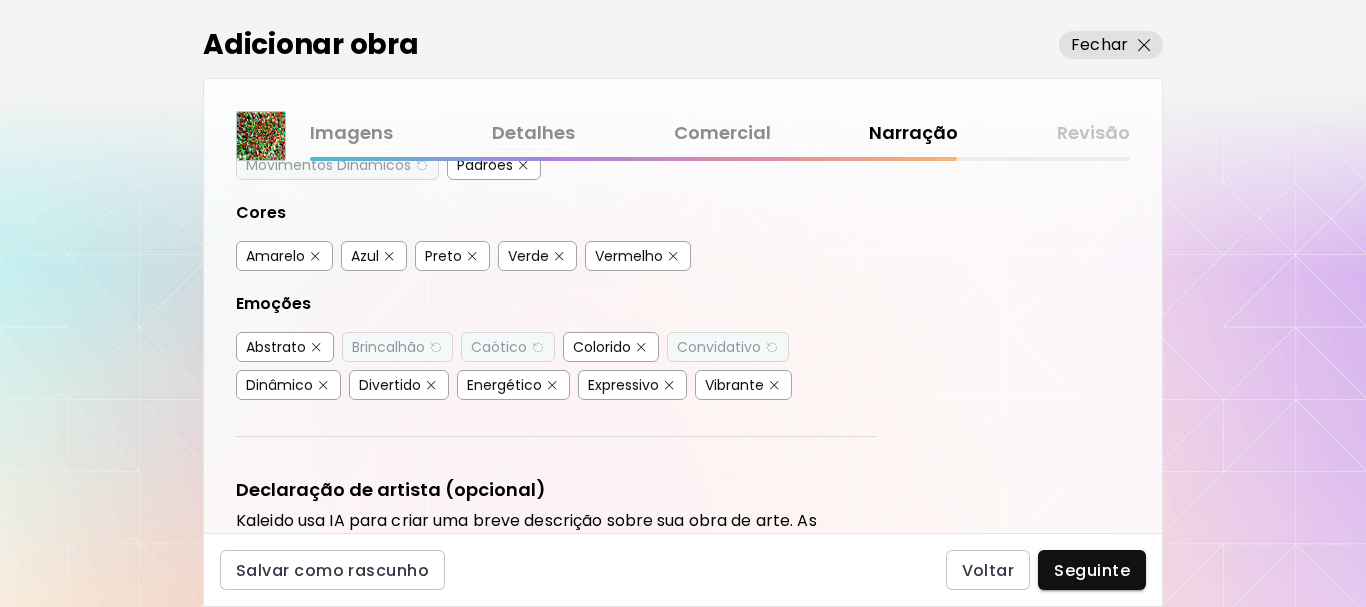 click on "Divertido" at bounding box center [399, 385] 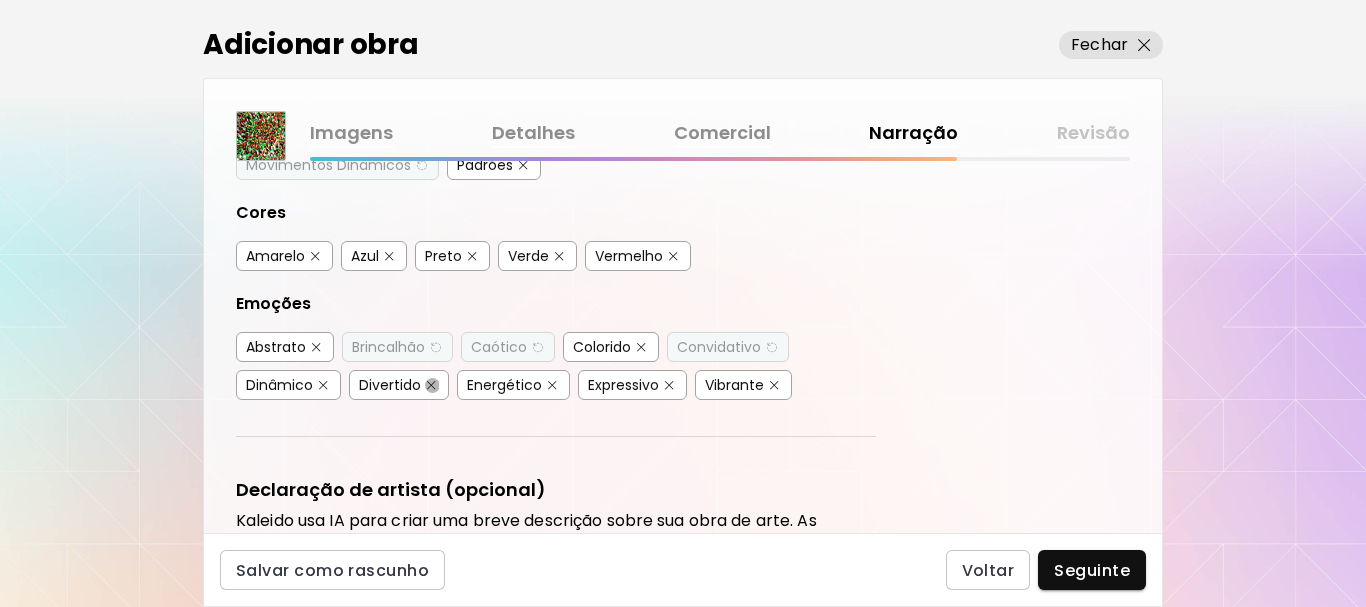 click at bounding box center (431, 385) 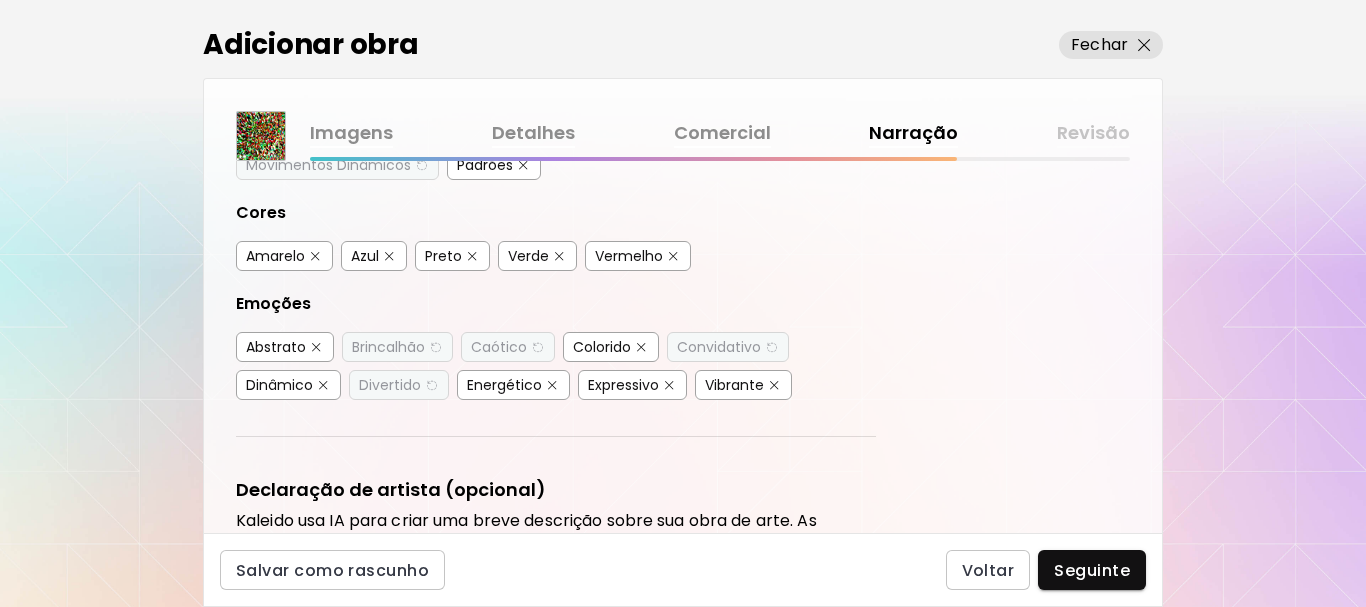 click at bounding box center (552, 385) 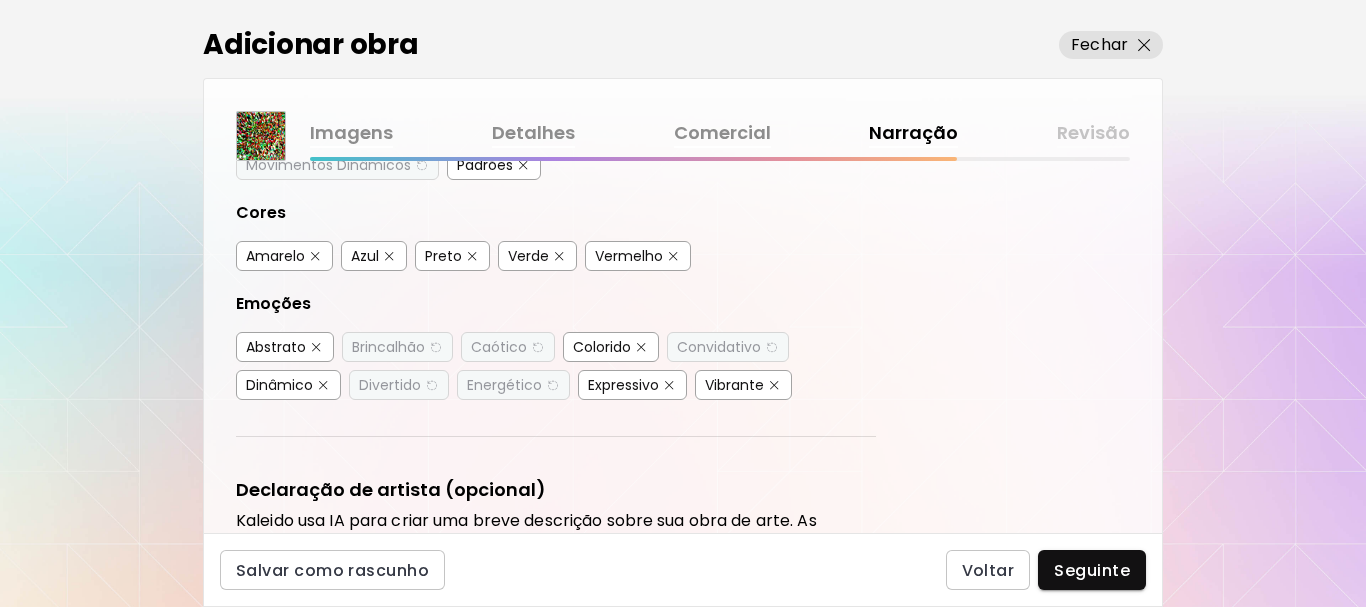 click at bounding box center (669, 385) 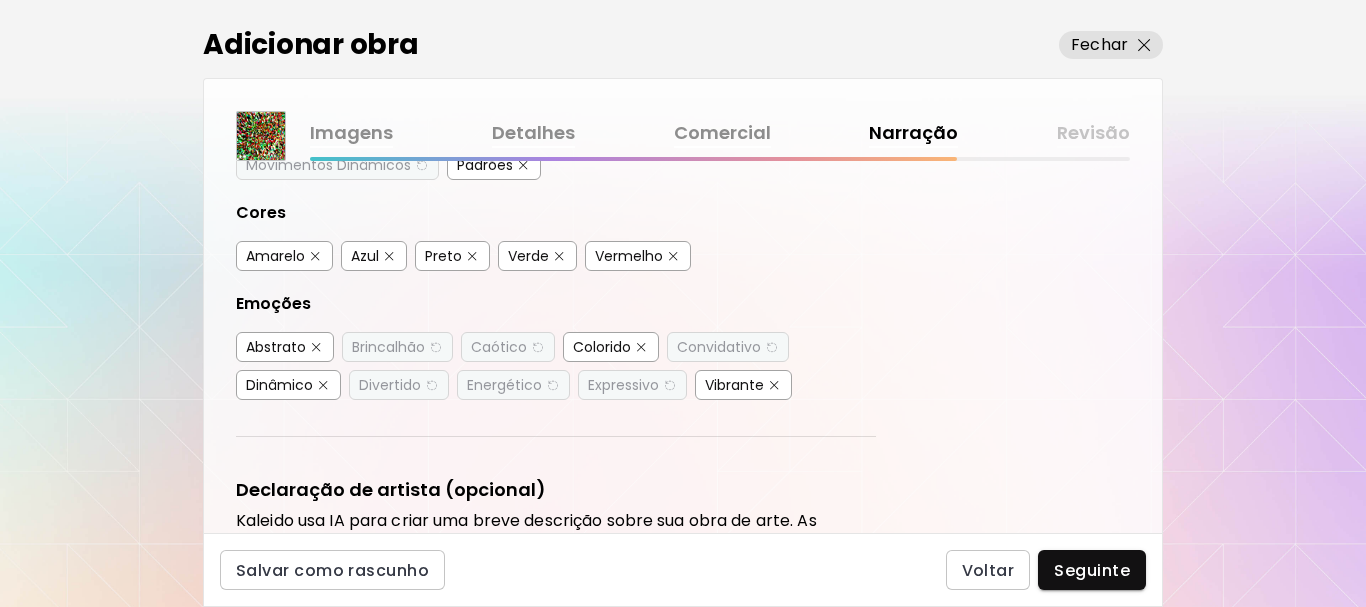 scroll, scrollTop: 700, scrollLeft: 0, axis: vertical 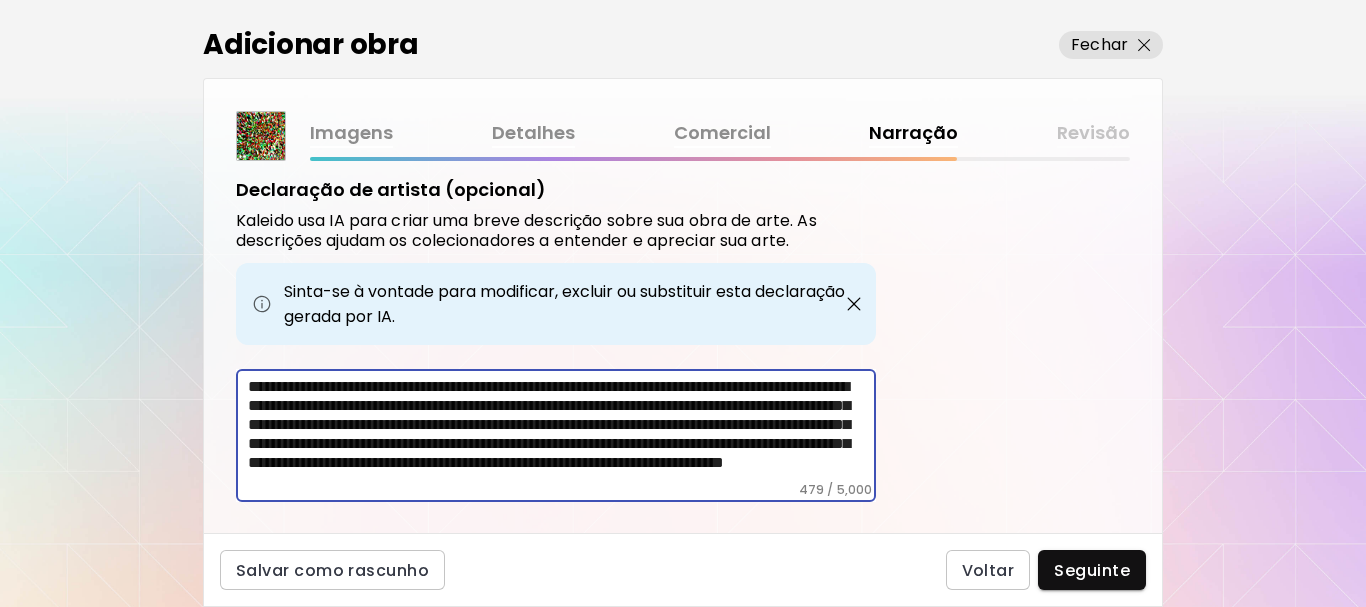 drag, startPoint x: 482, startPoint y: 441, endPoint x: 601, endPoint y: 491, distance: 129.0775 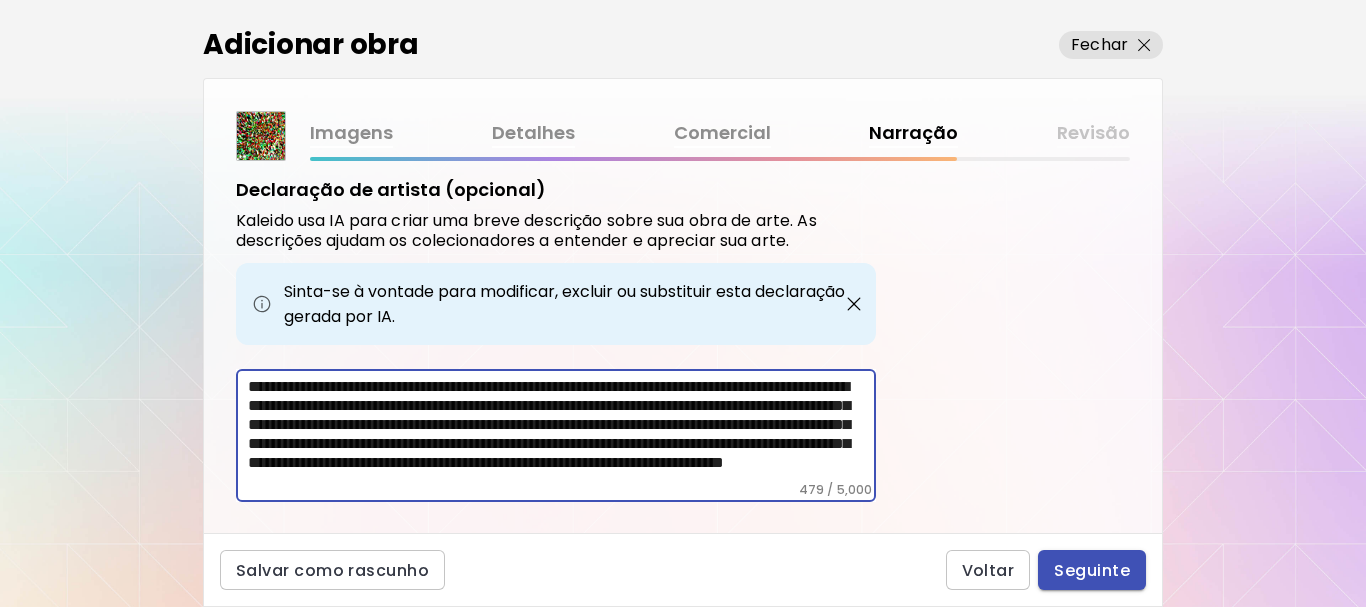click on "Seguinte" at bounding box center (1092, 570) 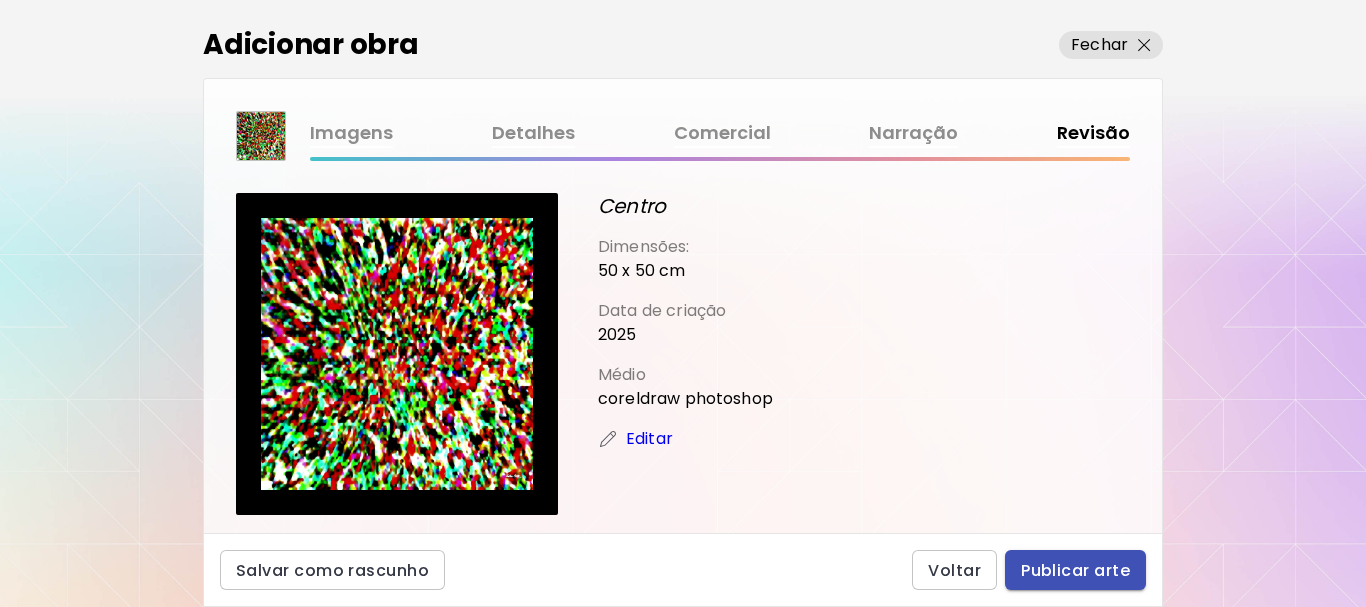 click on "Publicar arte" at bounding box center [1075, 570] 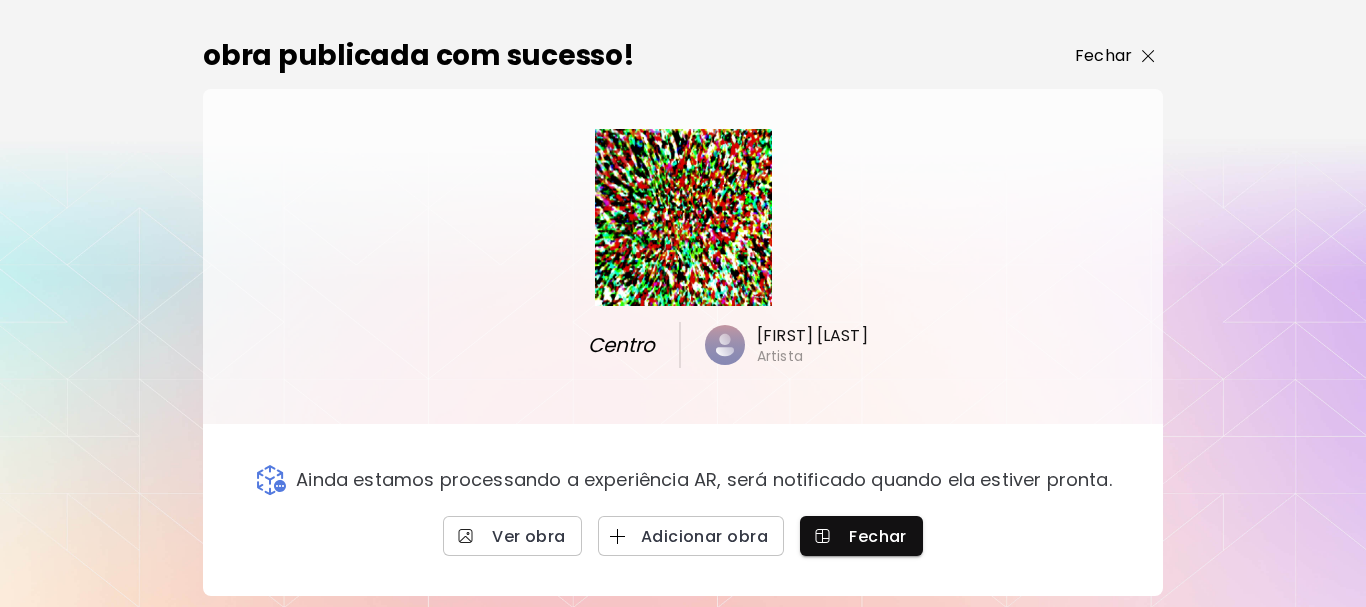 click on "Fechar" at bounding box center [1103, 56] 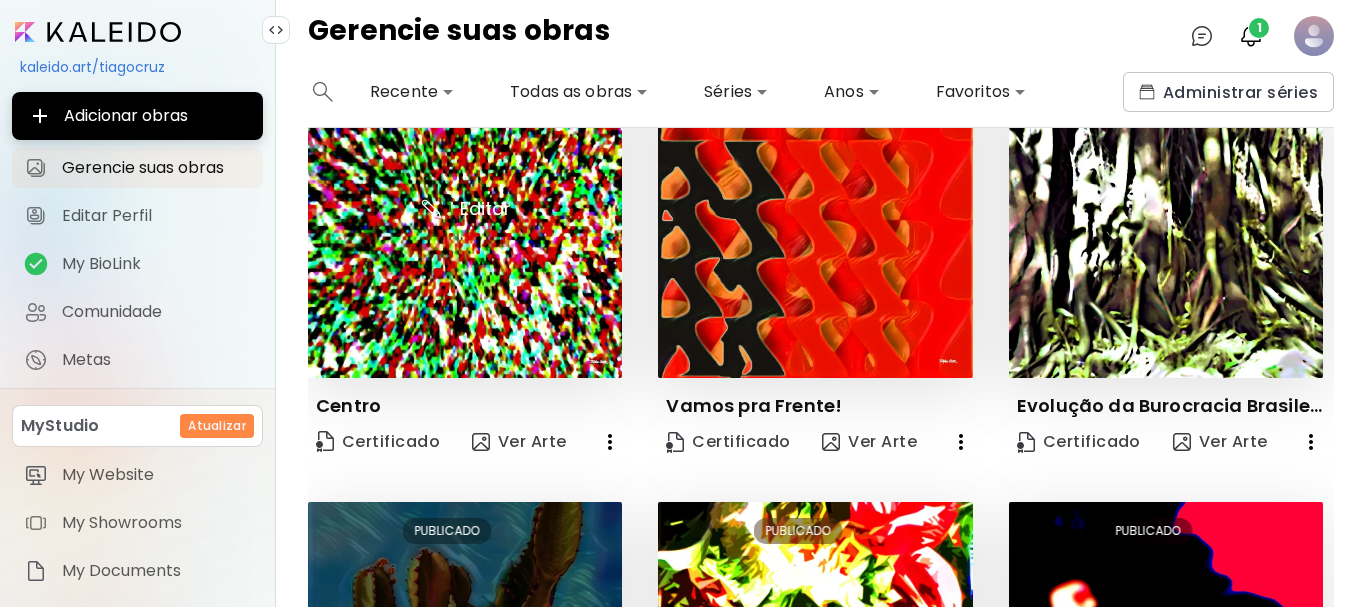 scroll, scrollTop: 0, scrollLeft: 0, axis: both 